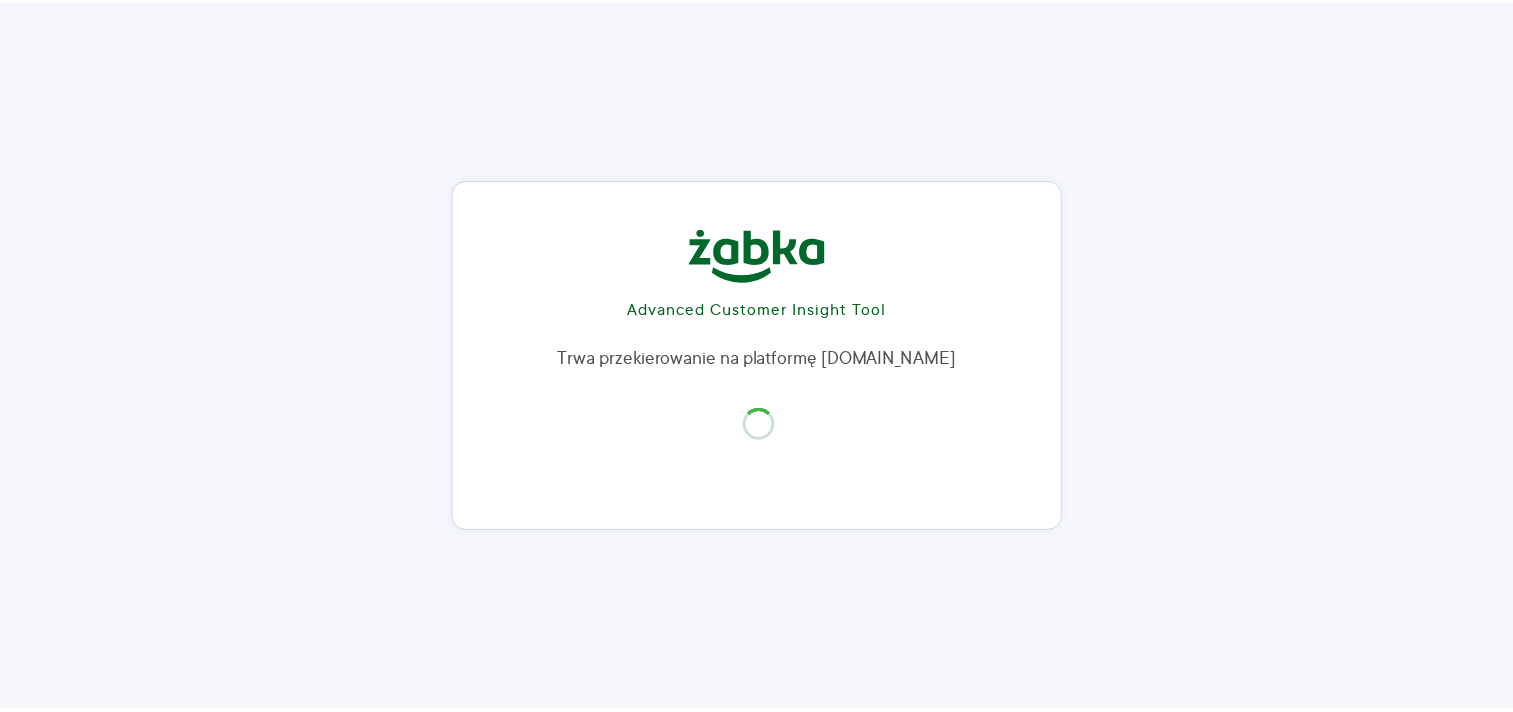scroll, scrollTop: 0, scrollLeft: 0, axis: both 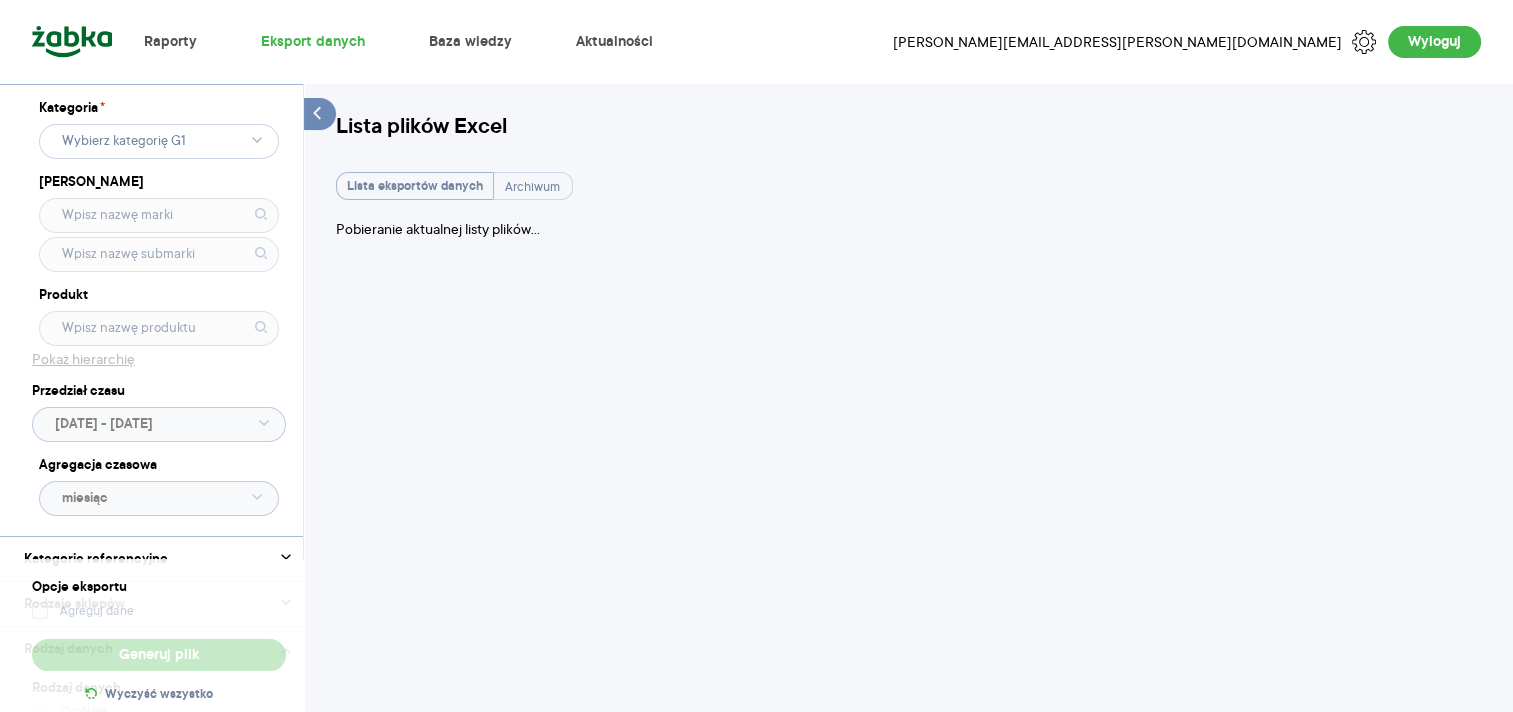 click 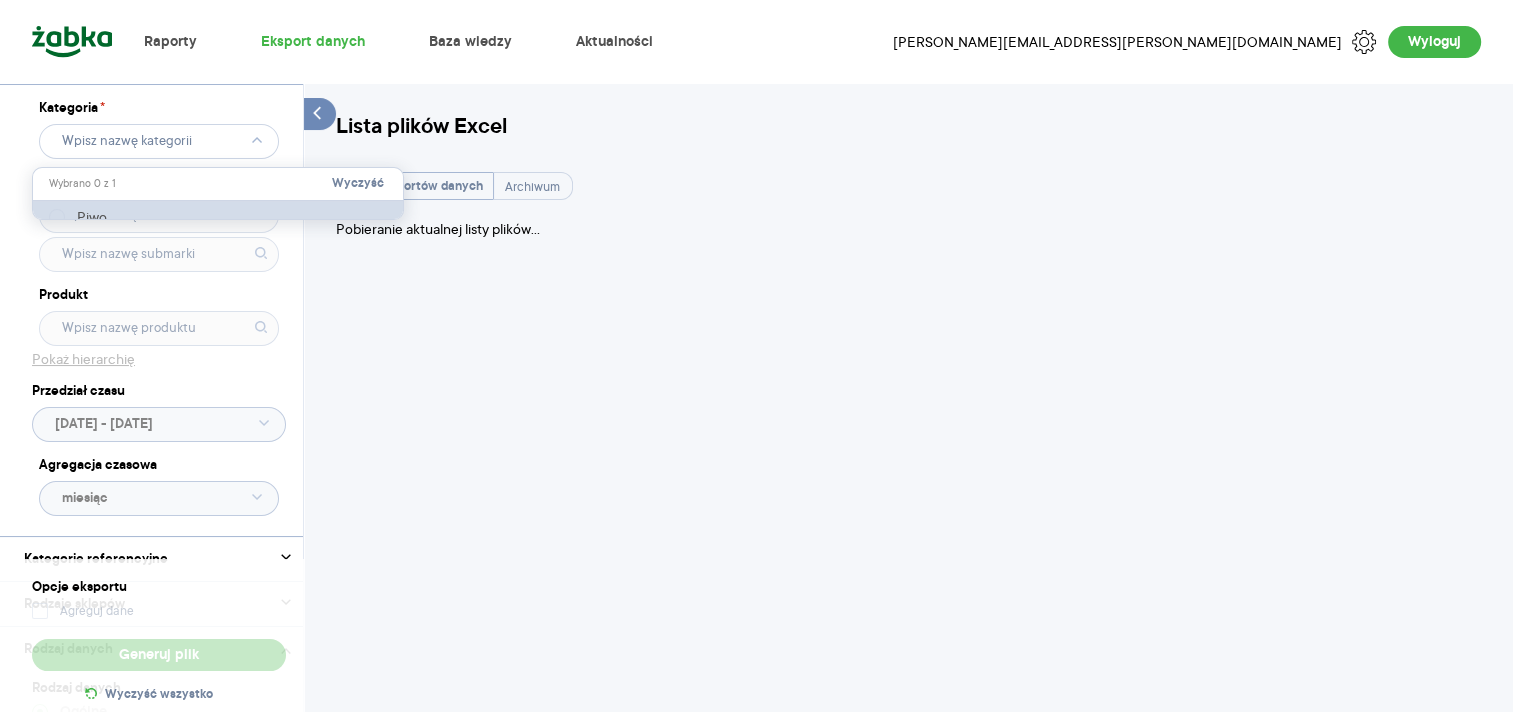 click on "Piwo" at bounding box center [219, 217] 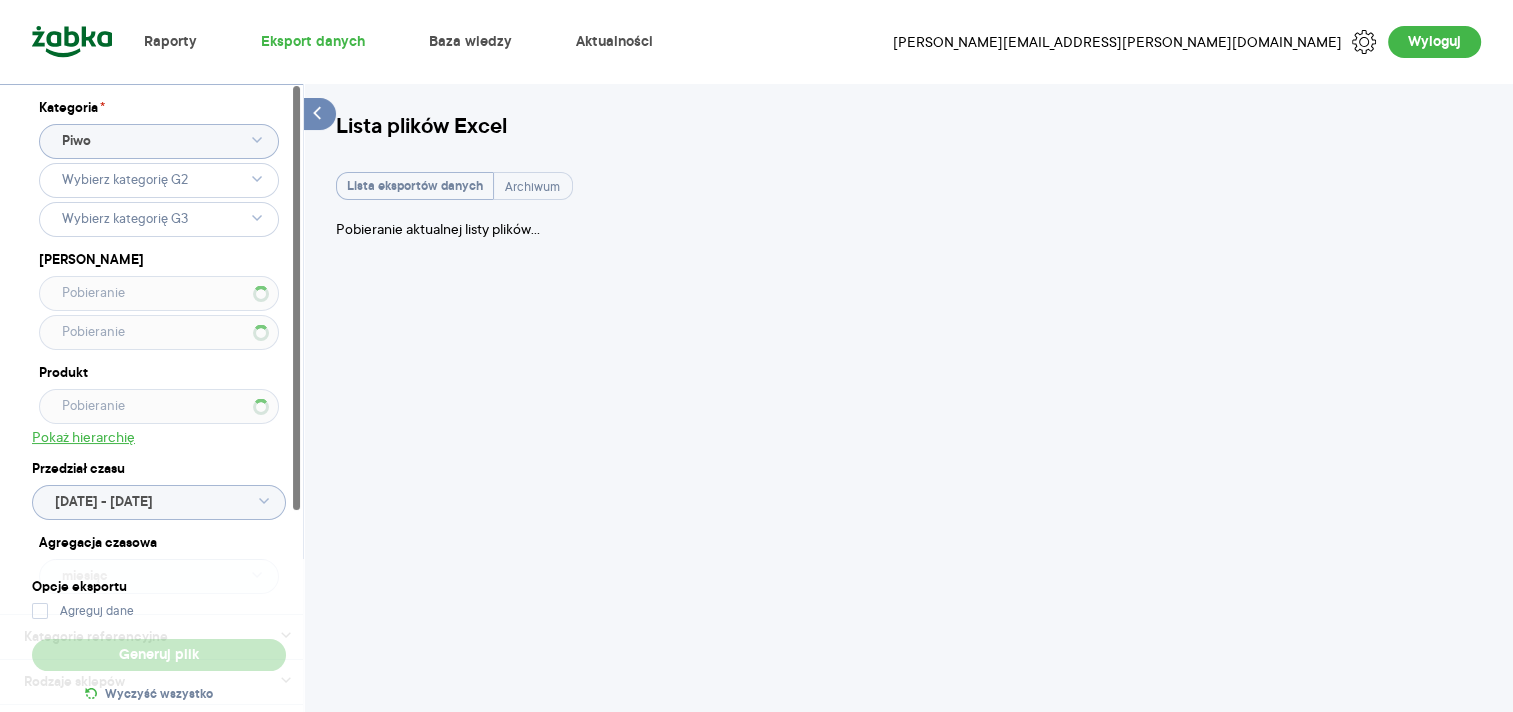 click 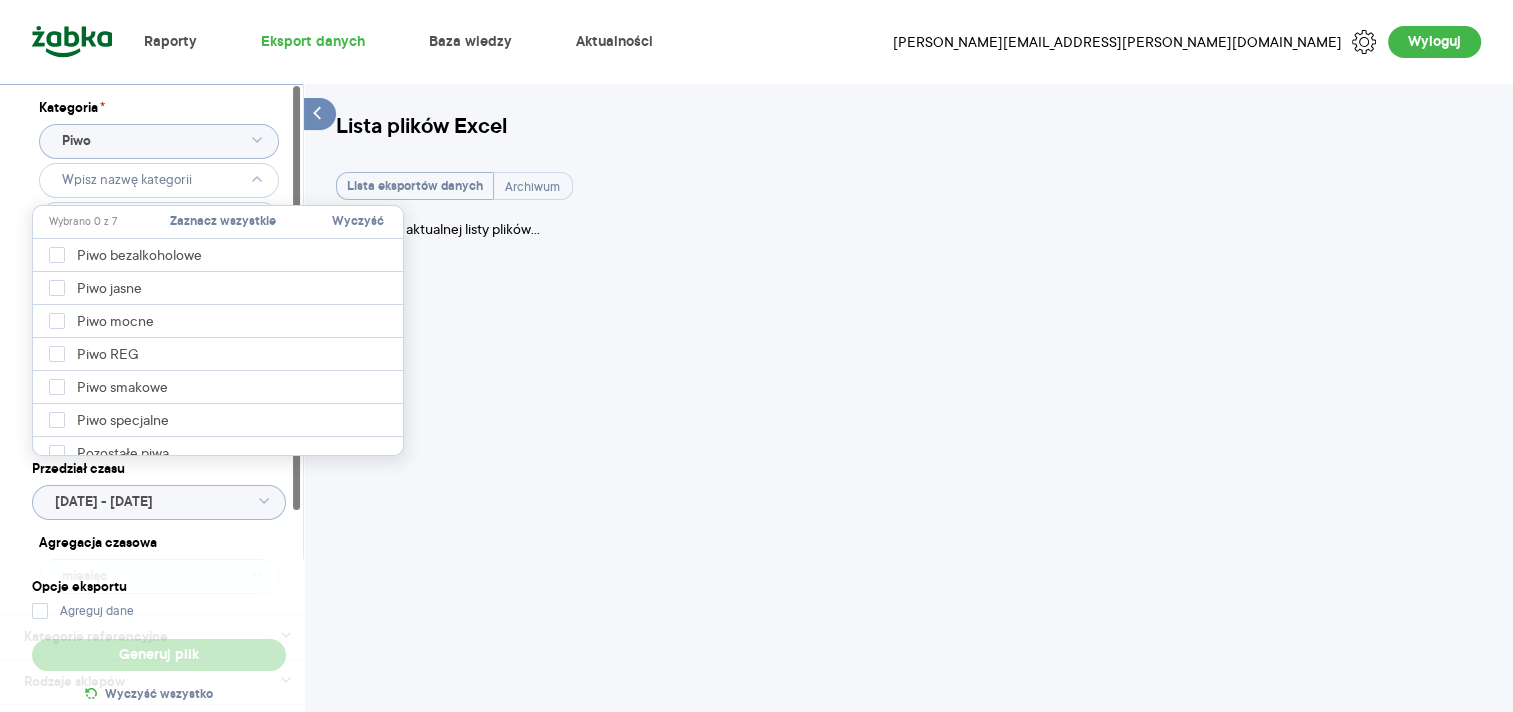 click on "Zaznacz wszystkie" at bounding box center (223, 222) 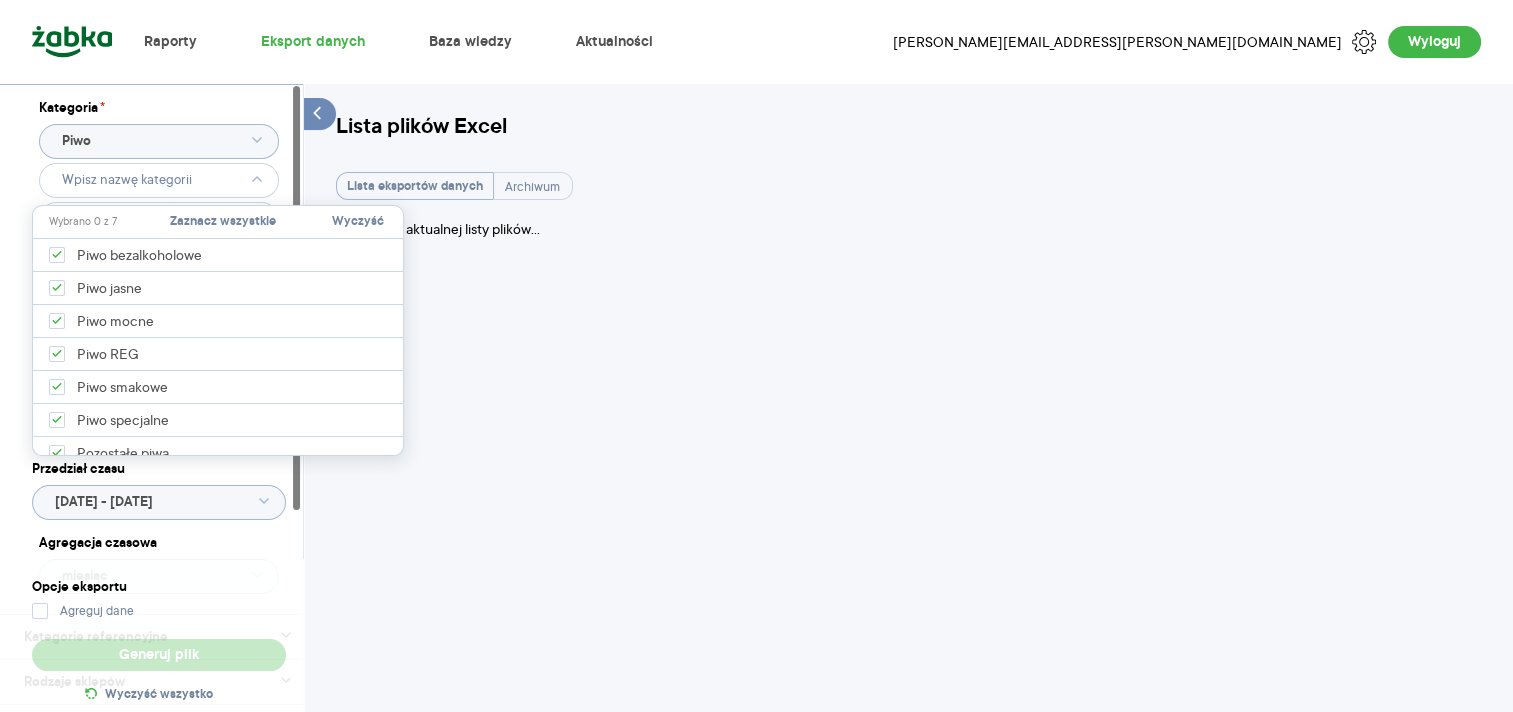checkbox on "true" 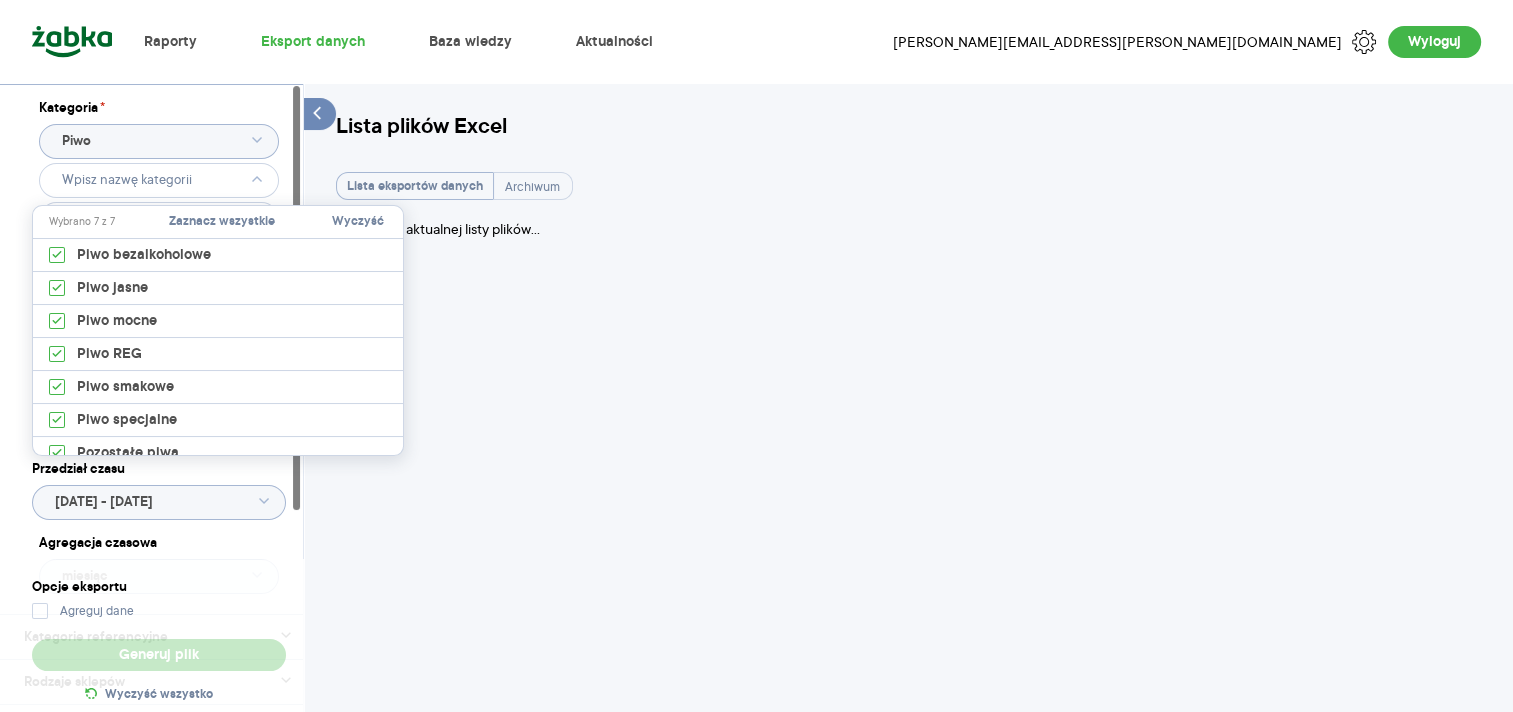 click on "Kategoria * Piwo Marka Produkt Pokaż hierarchię Przedział czasu 2024.03.01 - 2024.03.31 Agregacja czasowa miesiąc" at bounding box center [159, 349] 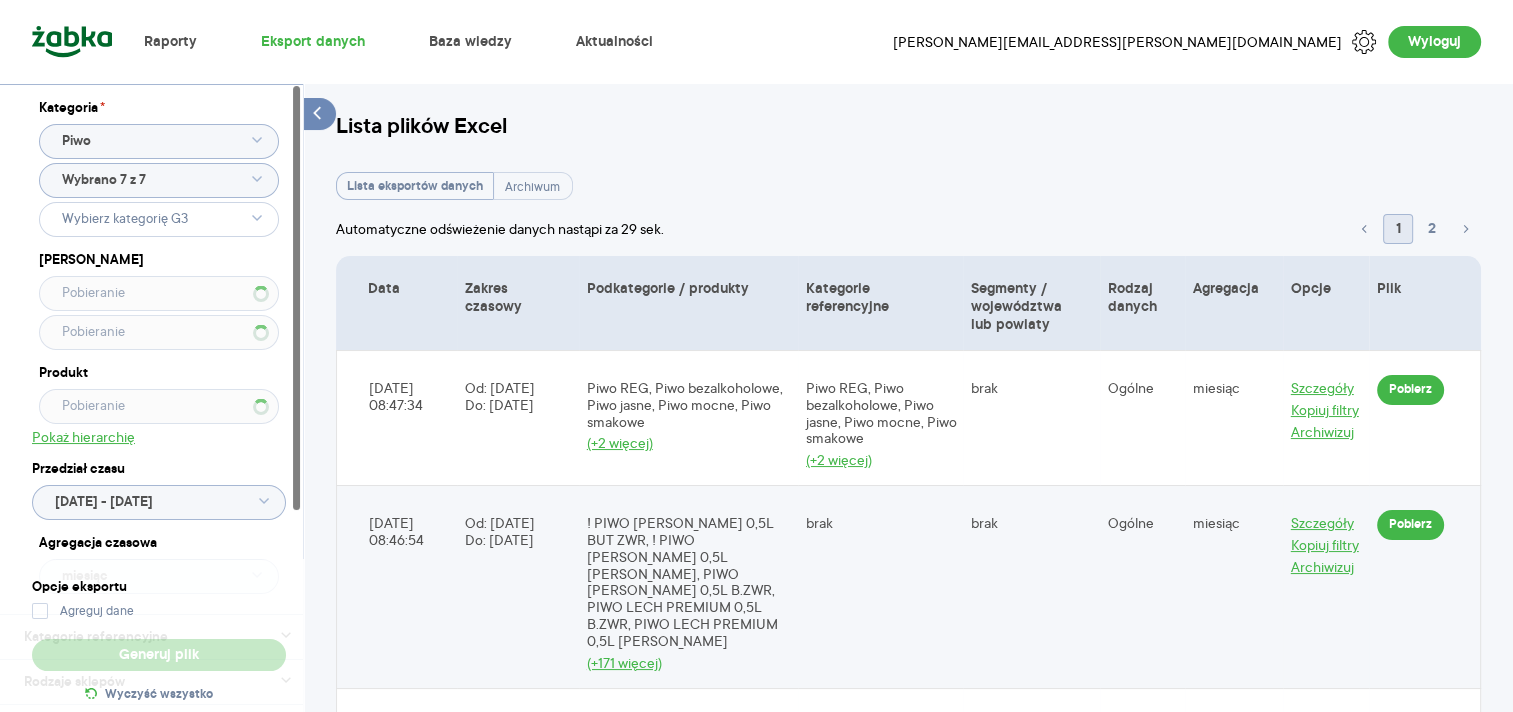 click 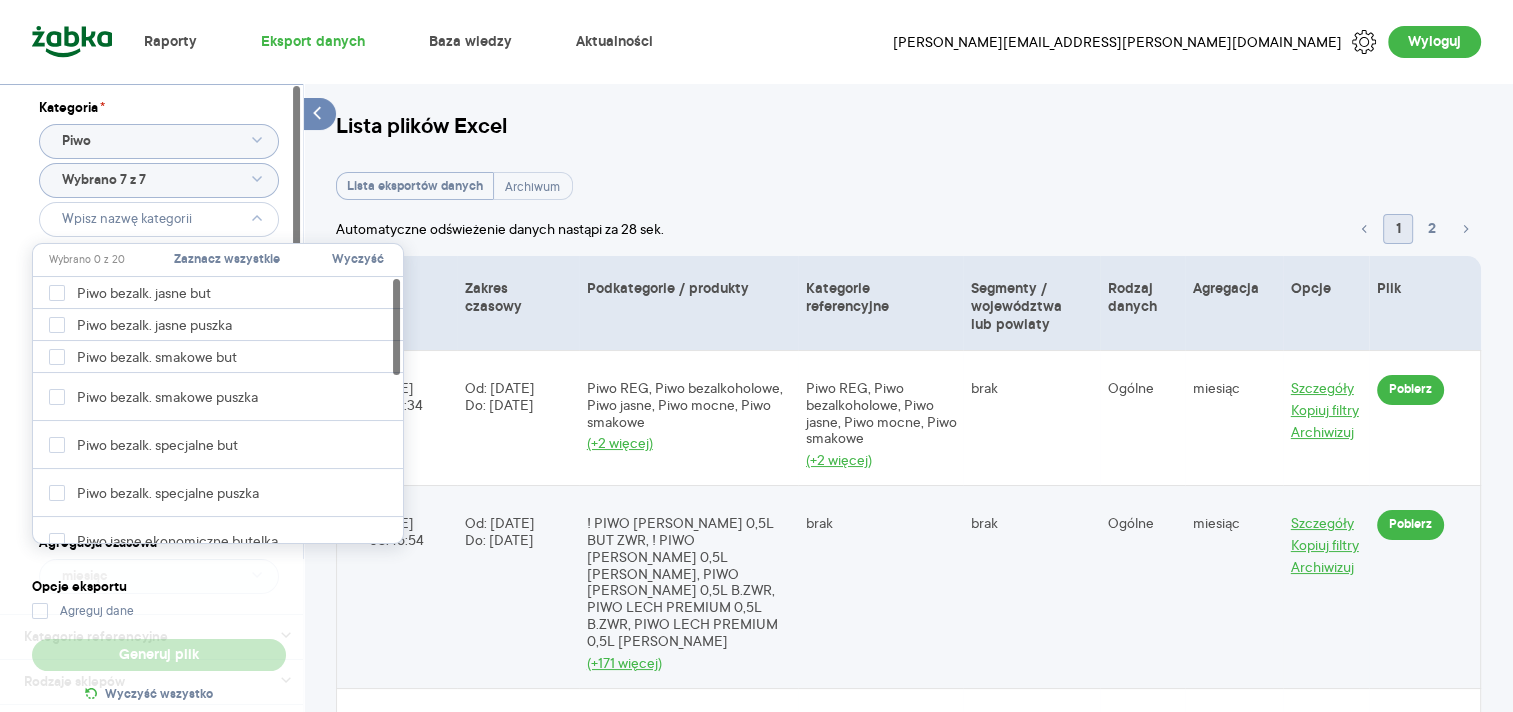 click on "Zaznacz wszystkie" at bounding box center [227, 260] 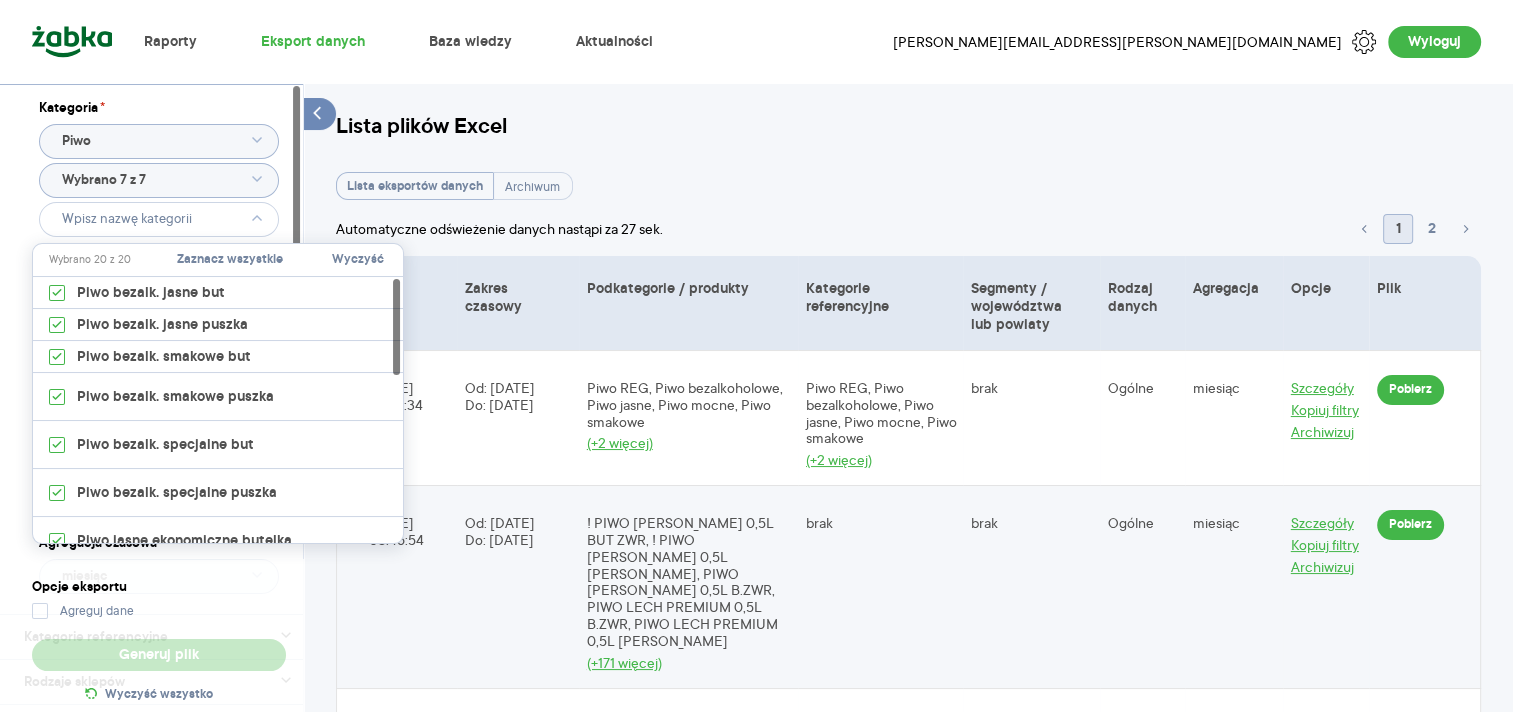 click on "Kategoria * Piwo Wybrano 7 z 7 Marka Produkt Pokaż hierarchię Przedział czasu 2024.03.01 - 2024.03.31 Agregacja czasowa miesiąc" at bounding box center (159, 349) 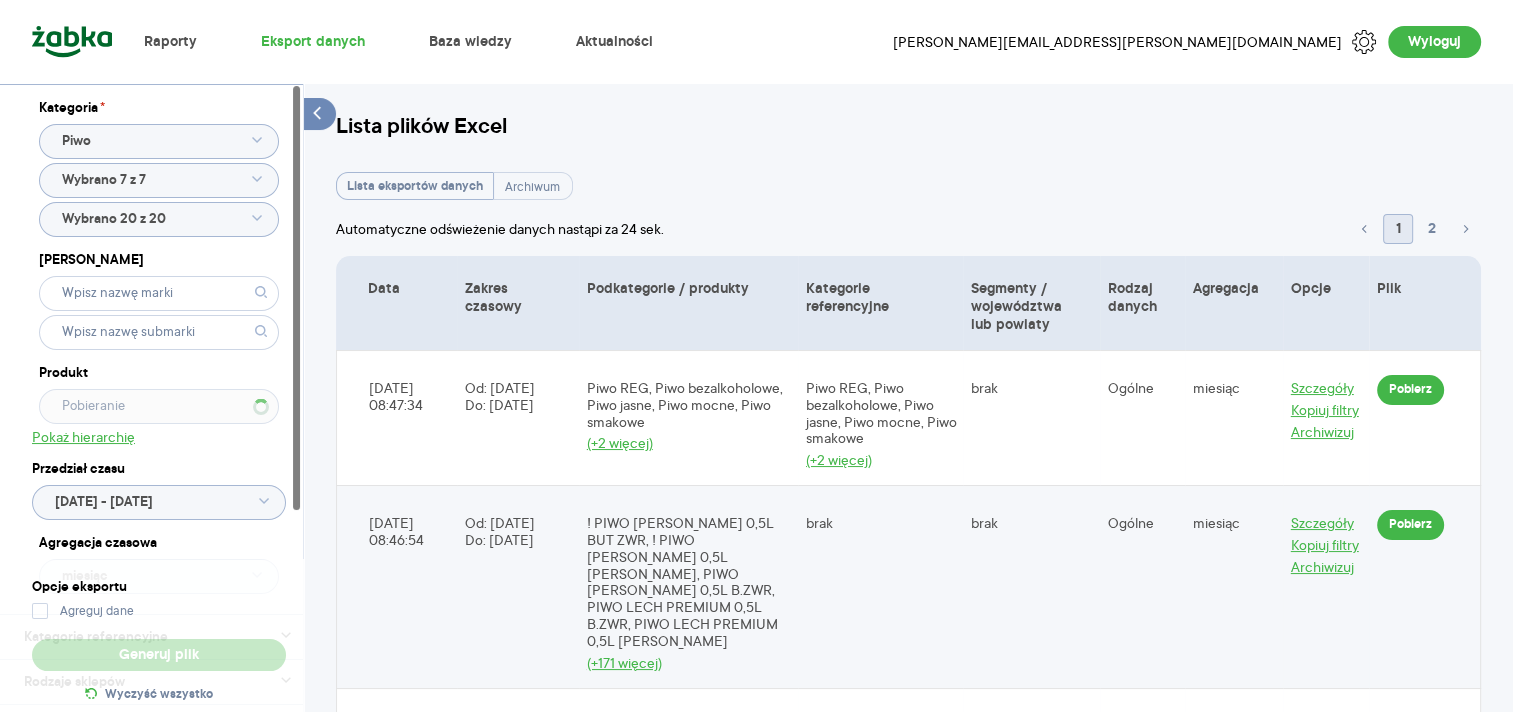 type 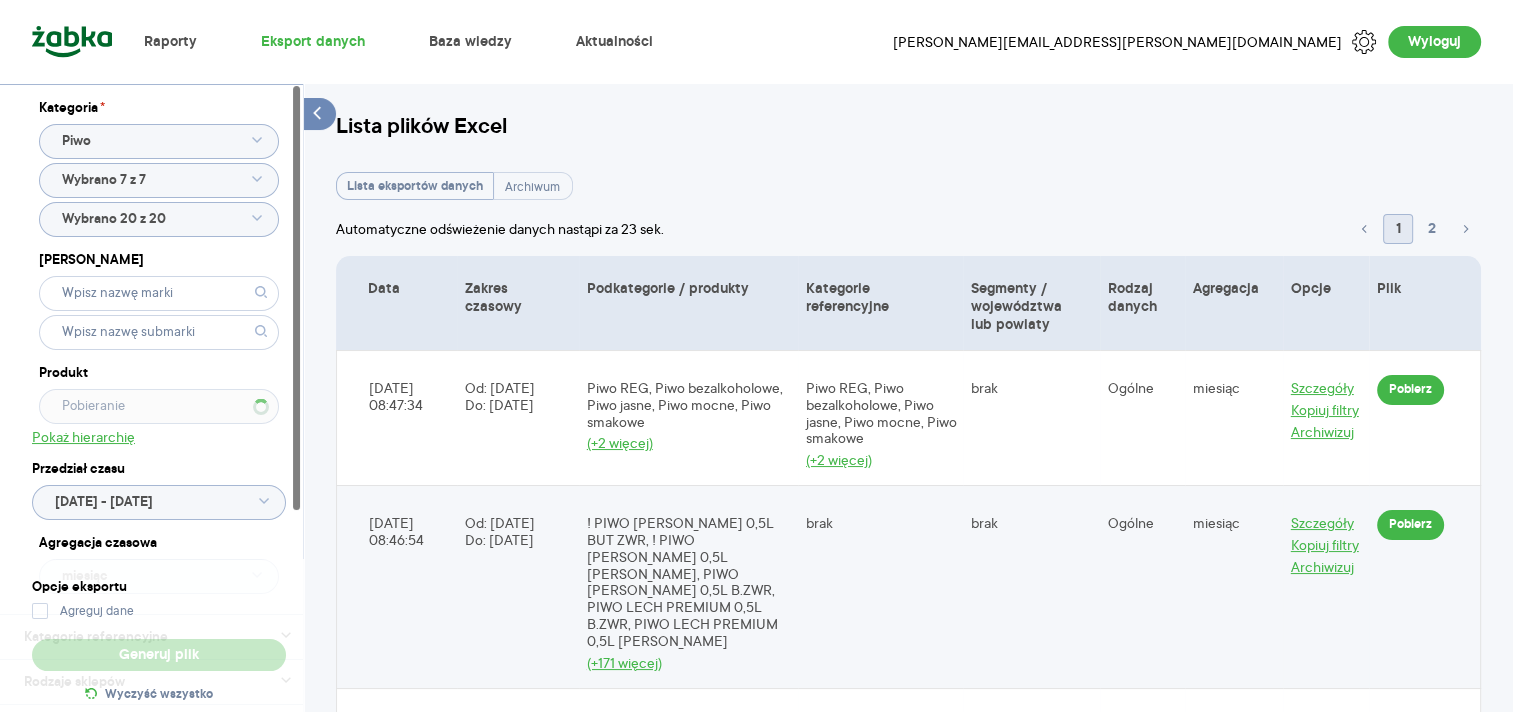 click 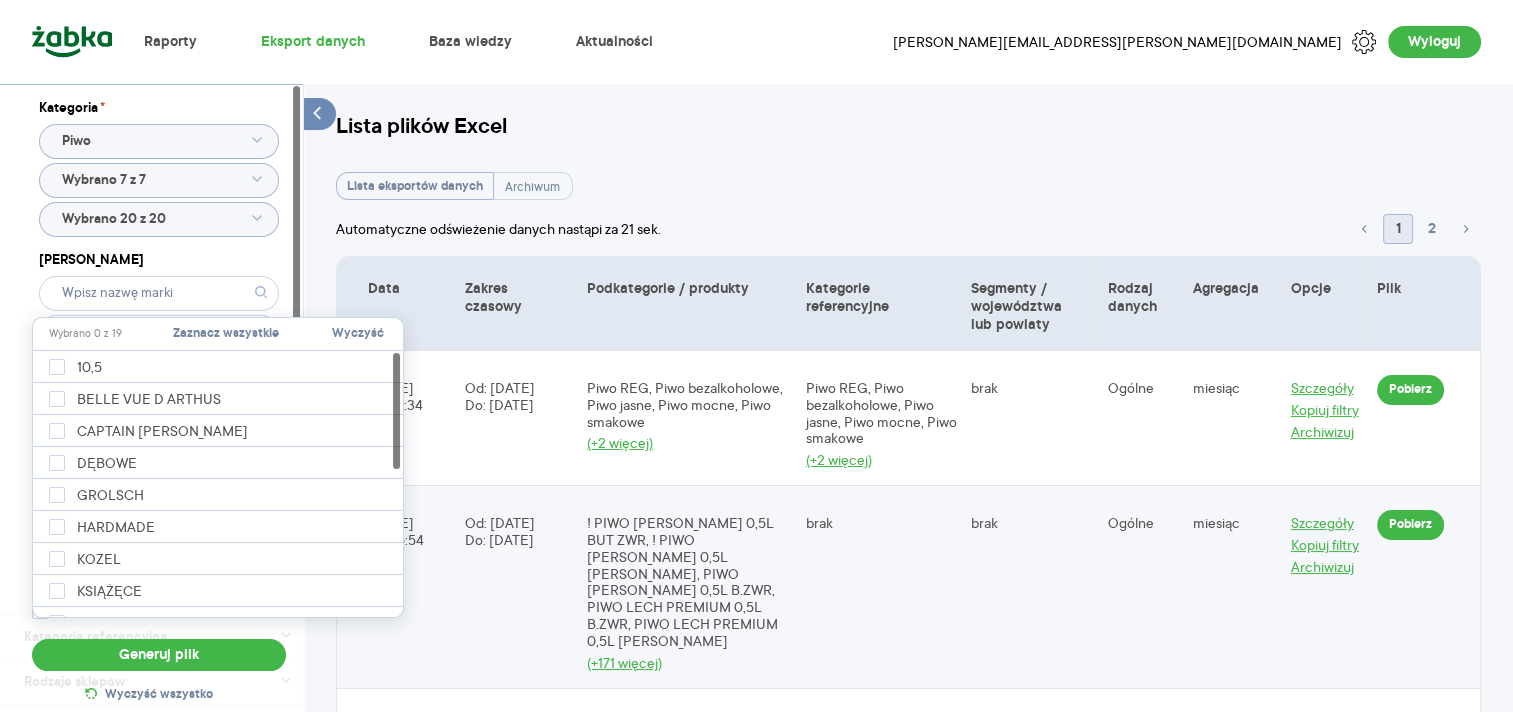 click on "Zaznacz wszystkie" at bounding box center (226, 334) 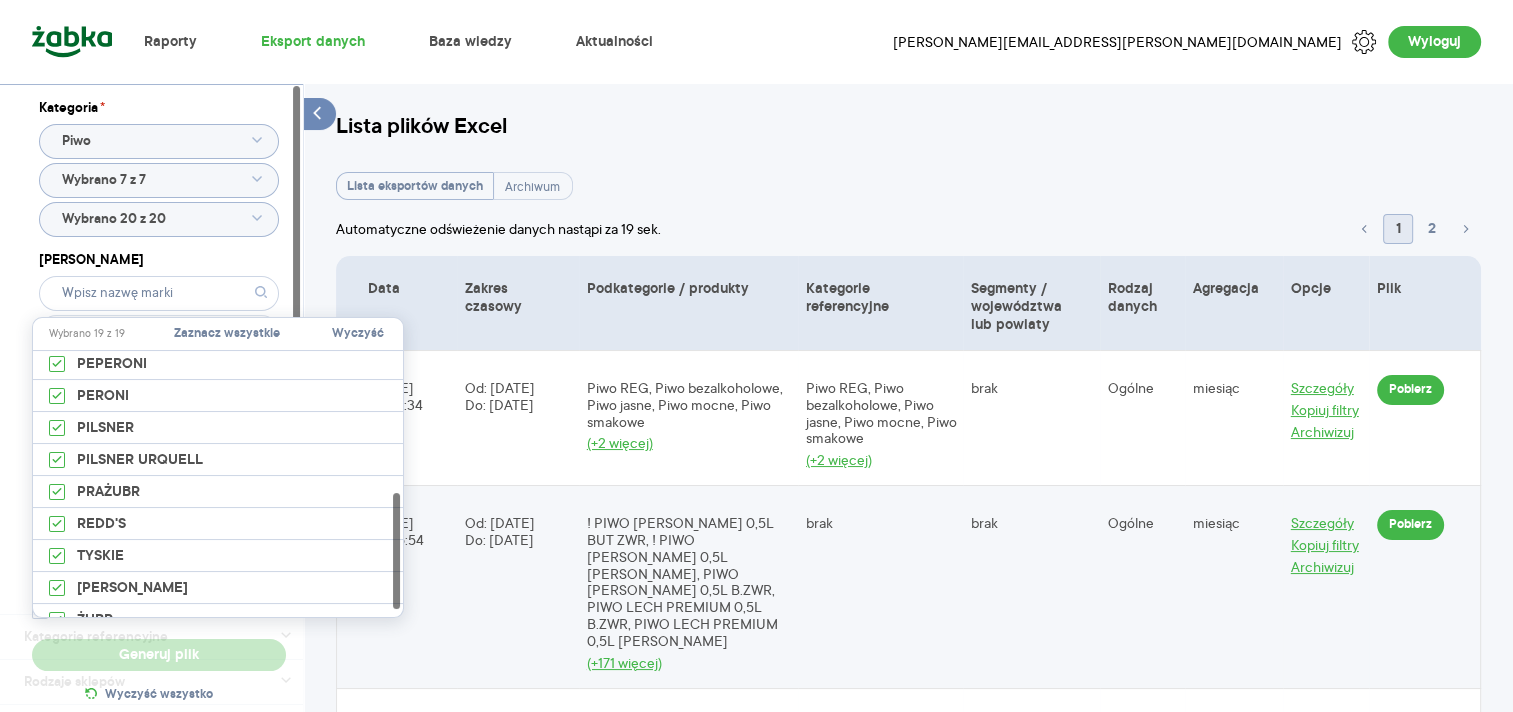 scroll, scrollTop: 342, scrollLeft: 0, axis: vertical 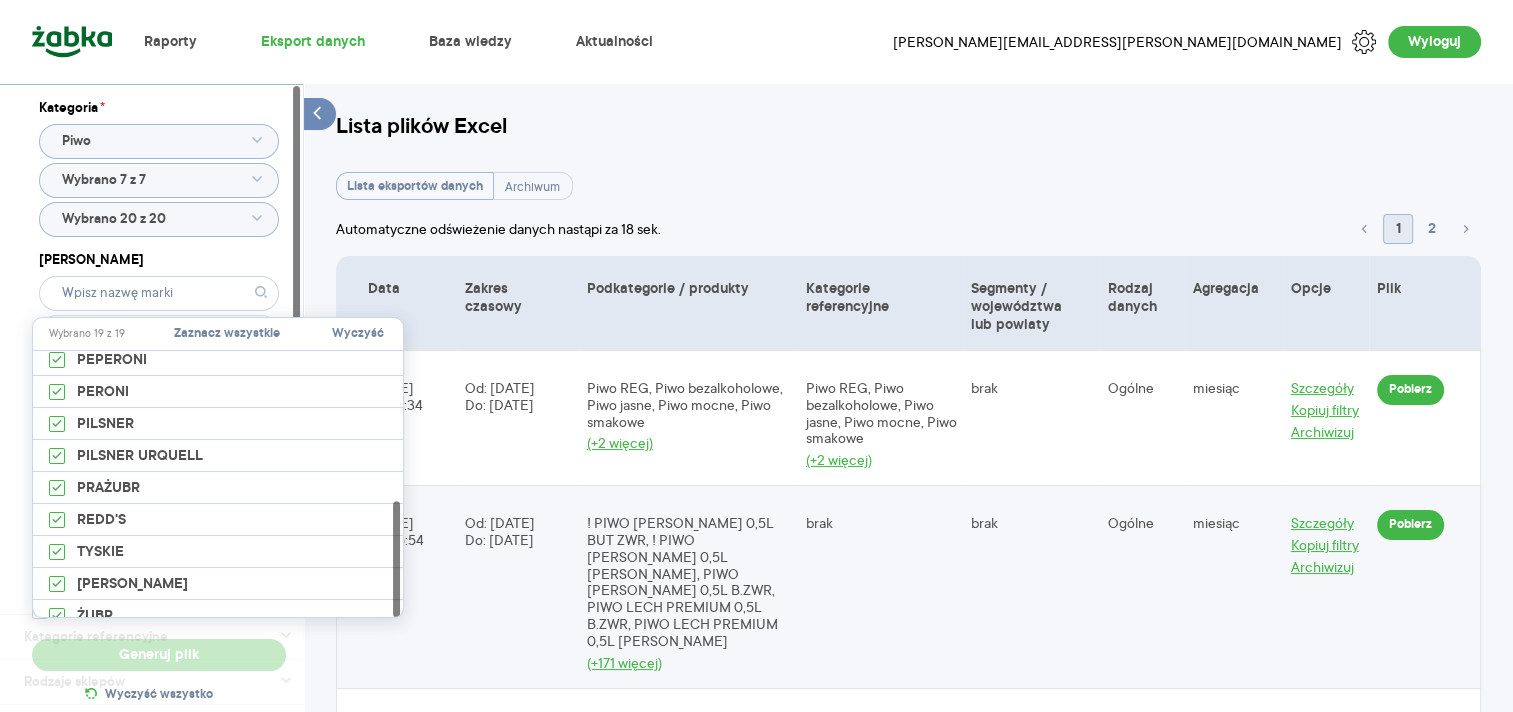 click on "Raporty Eksport danych Baza wiedzy Aktualności igor.groll@asahibeer.pl Wyloguj Kategoria * Piwo Wybrano 7 z 7 Wybrano 20 z 20 Marka Produkt Pokaż hierarchię Przedział czasu 2024.03.01 - 2024.03.31 Agregacja czasowa miesiąc Kategorie referencyjne Rodzaje sklepów Rodzaj danych Rodzaj danych Ogólne Wg segmentów Opcje eksportu Agreguj dane Generuj plik Wyczyść wszystko Lista plików Excel Lista eksportów danych Archiwum Automatyczne odświeżenie danych nastąpi za 18 sek. 1 2 Data Zakres czasowy Podkategorie / produkty Kategorie referencyjne Segmenty / województwa lub powiaty Rodzaj danych Agregacja Opcje Plik 2025-06-02
08:47:34 Od: 2025-05-01
Do: 2025-05-31 Piwo REG, Piwo bezalkoholowe, Piwo jasne, Piwo mocne, Piwo smakowe (+2 więcej) Piwo REG, Piwo bezalkoholowe, Piwo jasne, Piwo mocne, Piwo smakowe (+2 więcej) brak Ogólne miesiąc Szczegóły Kopiuj filtry Archiwizuj Pobierz 2025-06-02
08:46:54 Od: 2025-05-01
Do: 2025-05-31 (+171 więcej) brak brak Ogólne miesiąc Szczegóły Kopiuj filtry" at bounding box center [756, 356] 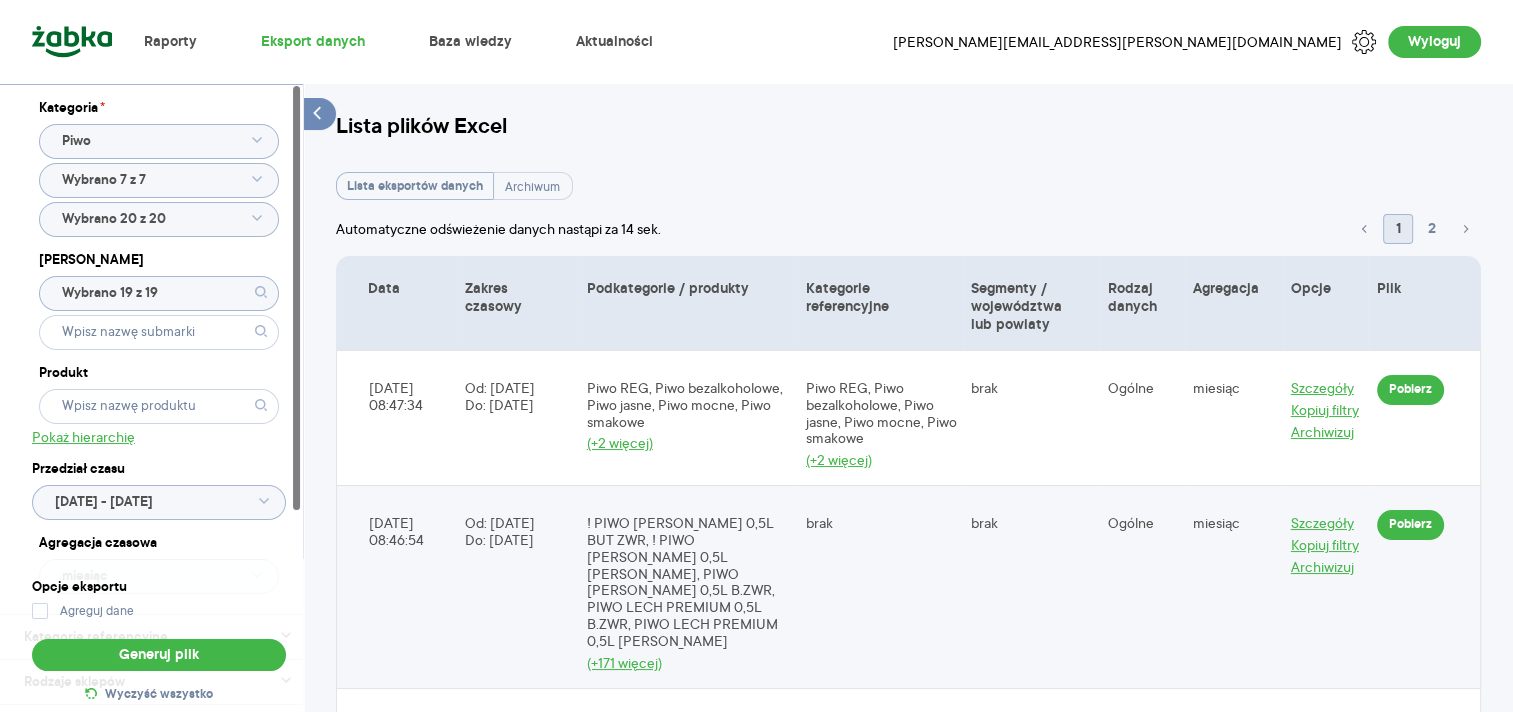 click 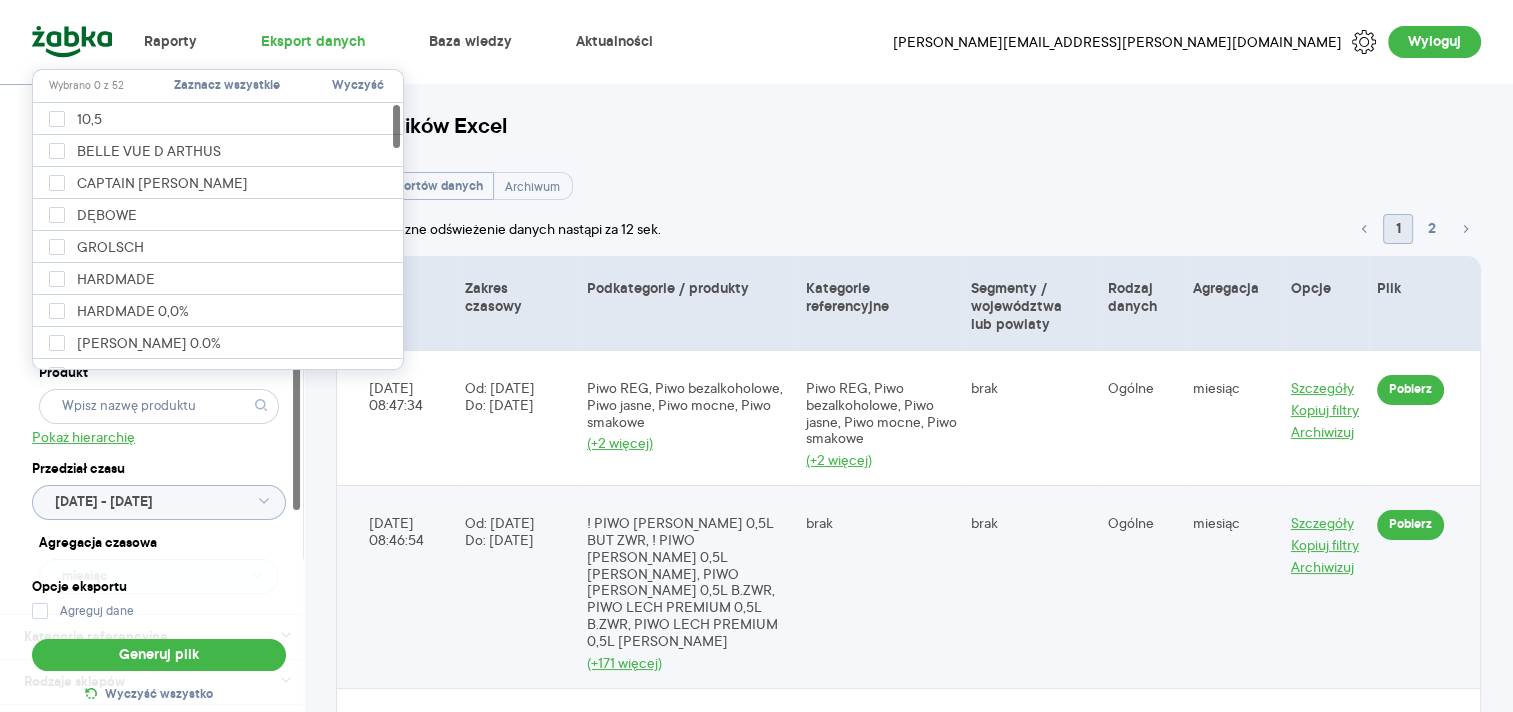 click on "Zaznacz wszystkie" at bounding box center (227, 86) 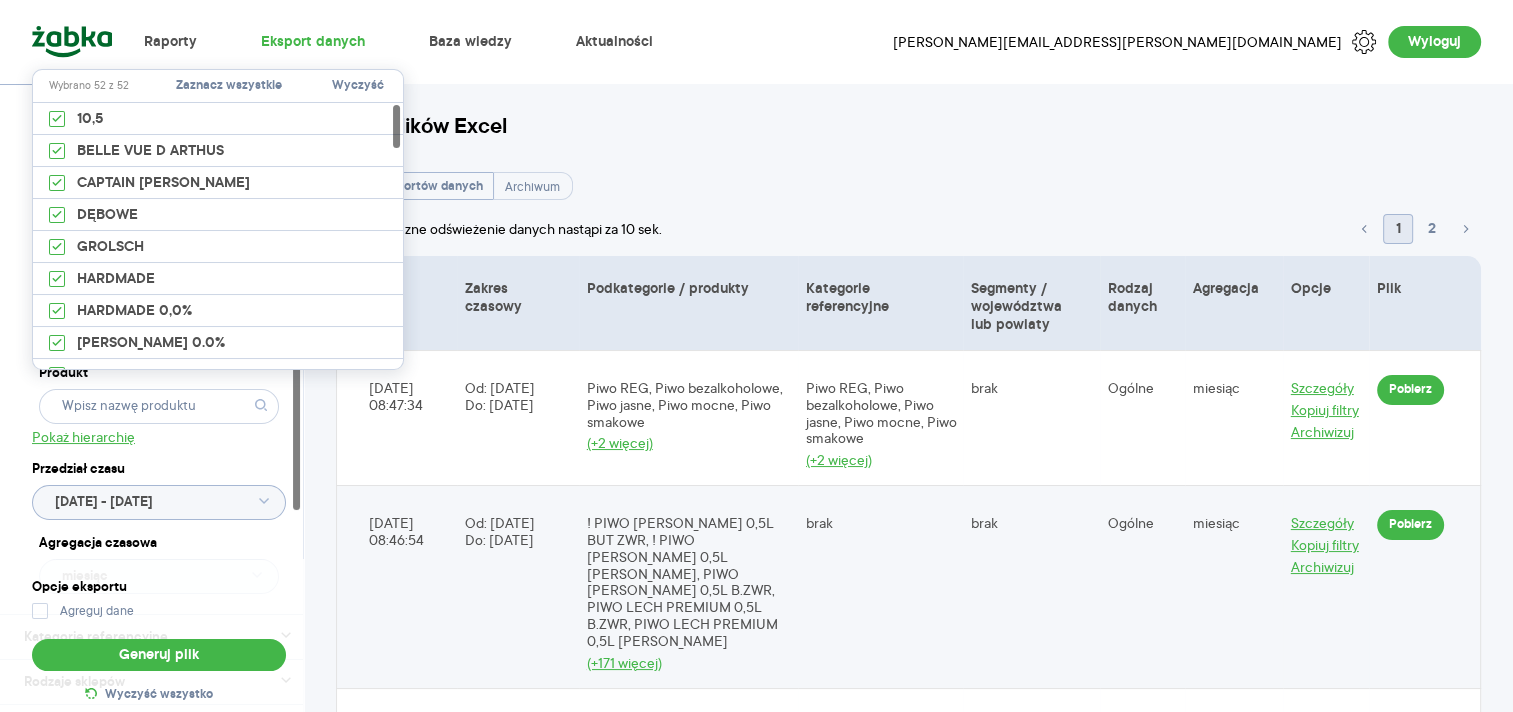 click on "Kategoria * Piwo Wybrano 7 z 7 Wybrano 20 z 20 Marka Wybrano 19 z 19 Produkt Pokaż hierarchię Przedział czasu 2024.03.01 - 2024.03.31 Agregacja czasowa miesiąc" at bounding box center [159, 349] 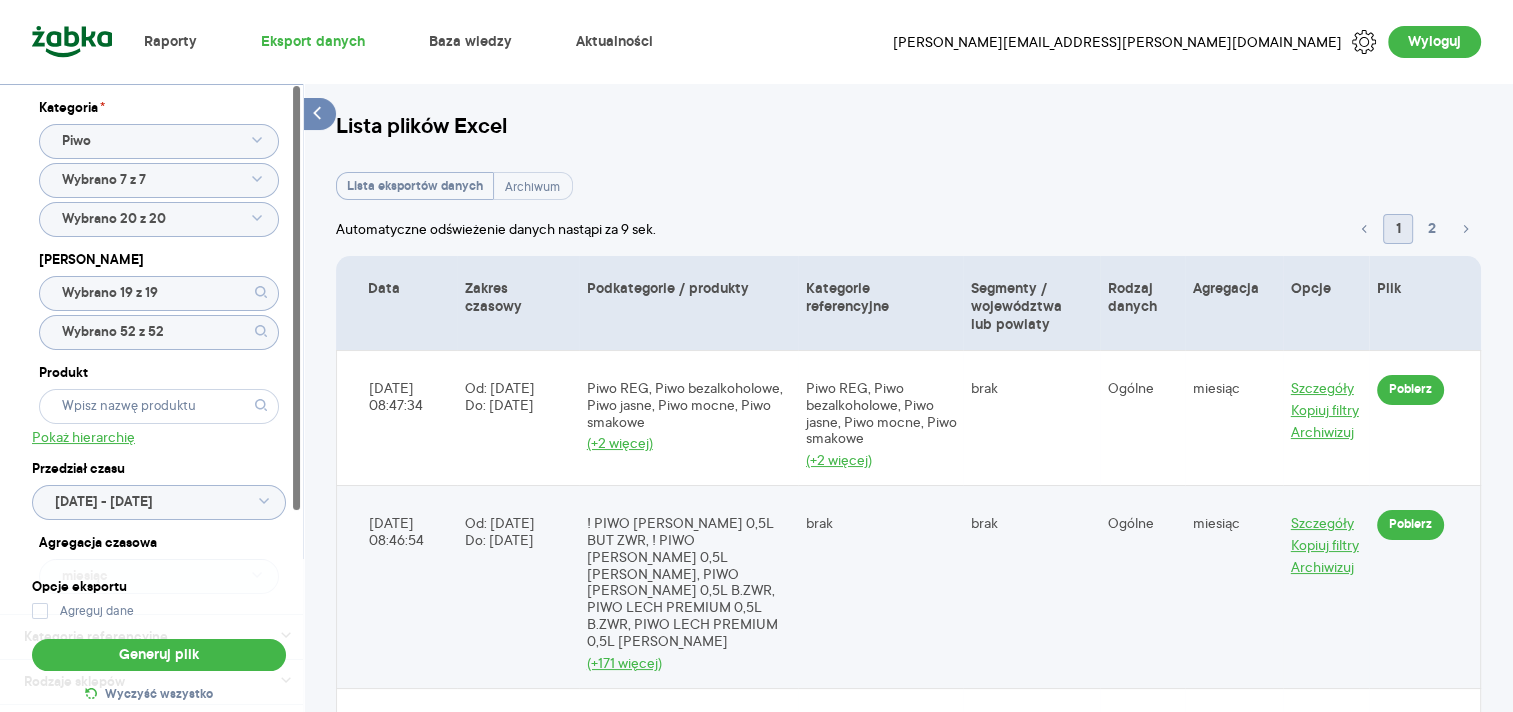 click 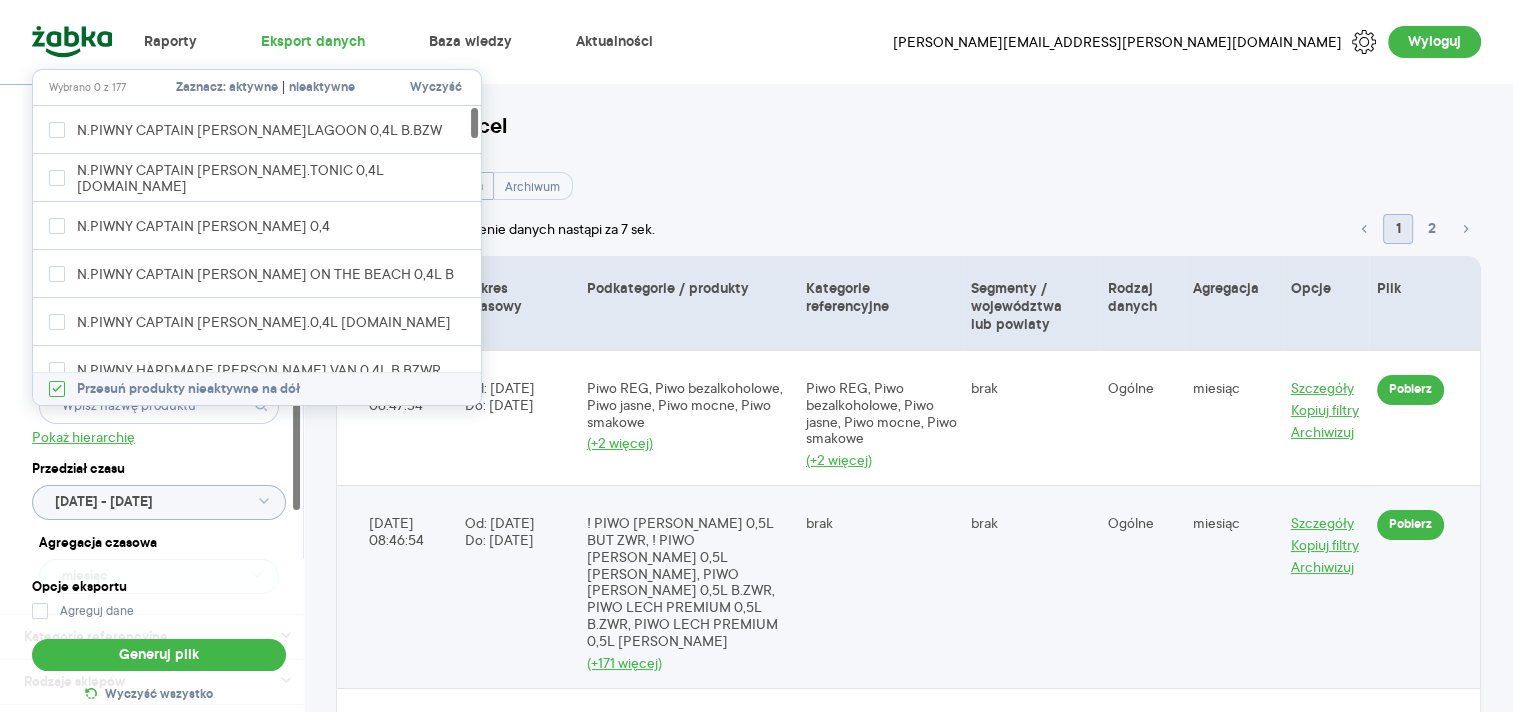 click on "aktywne" at bounding box center [253, 88] 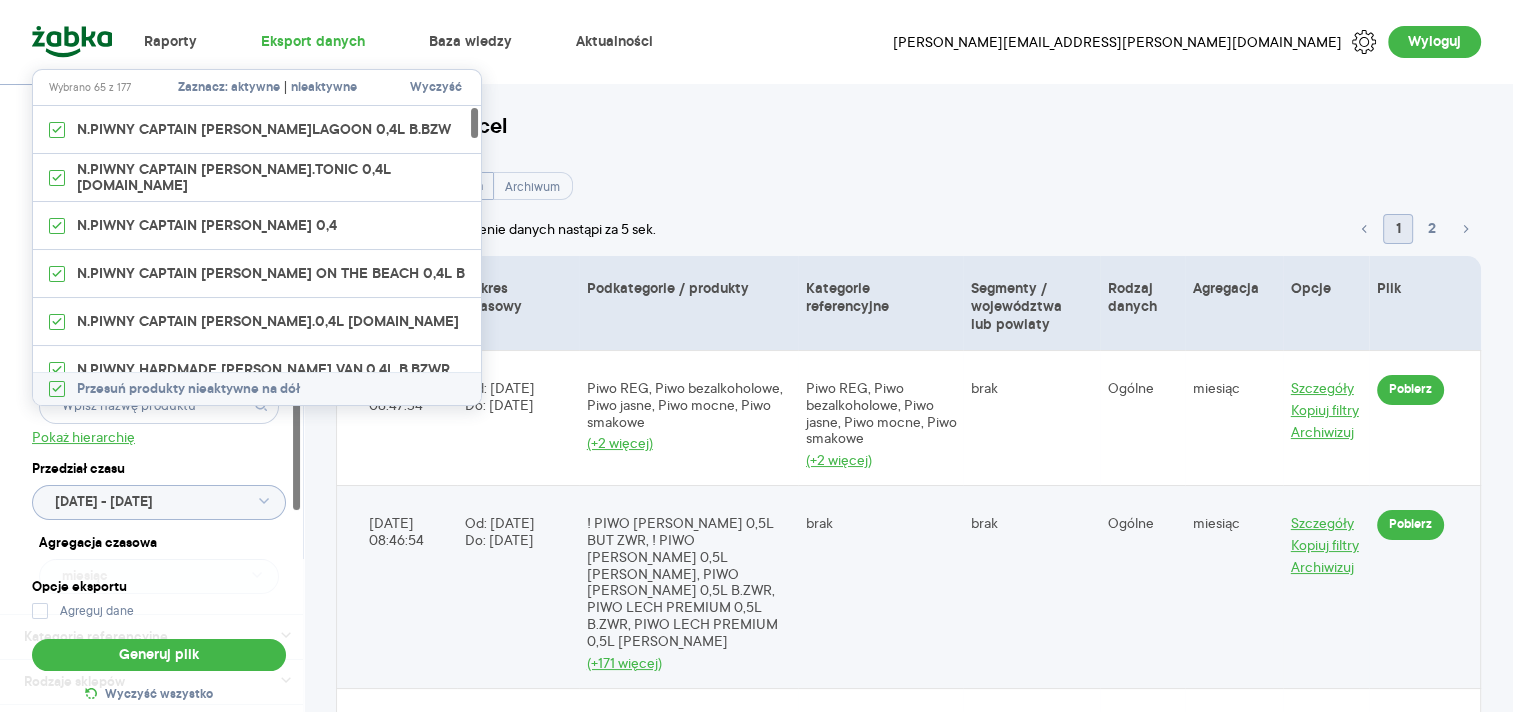 click on "nieaktywne" at bounding box center (324, 88) 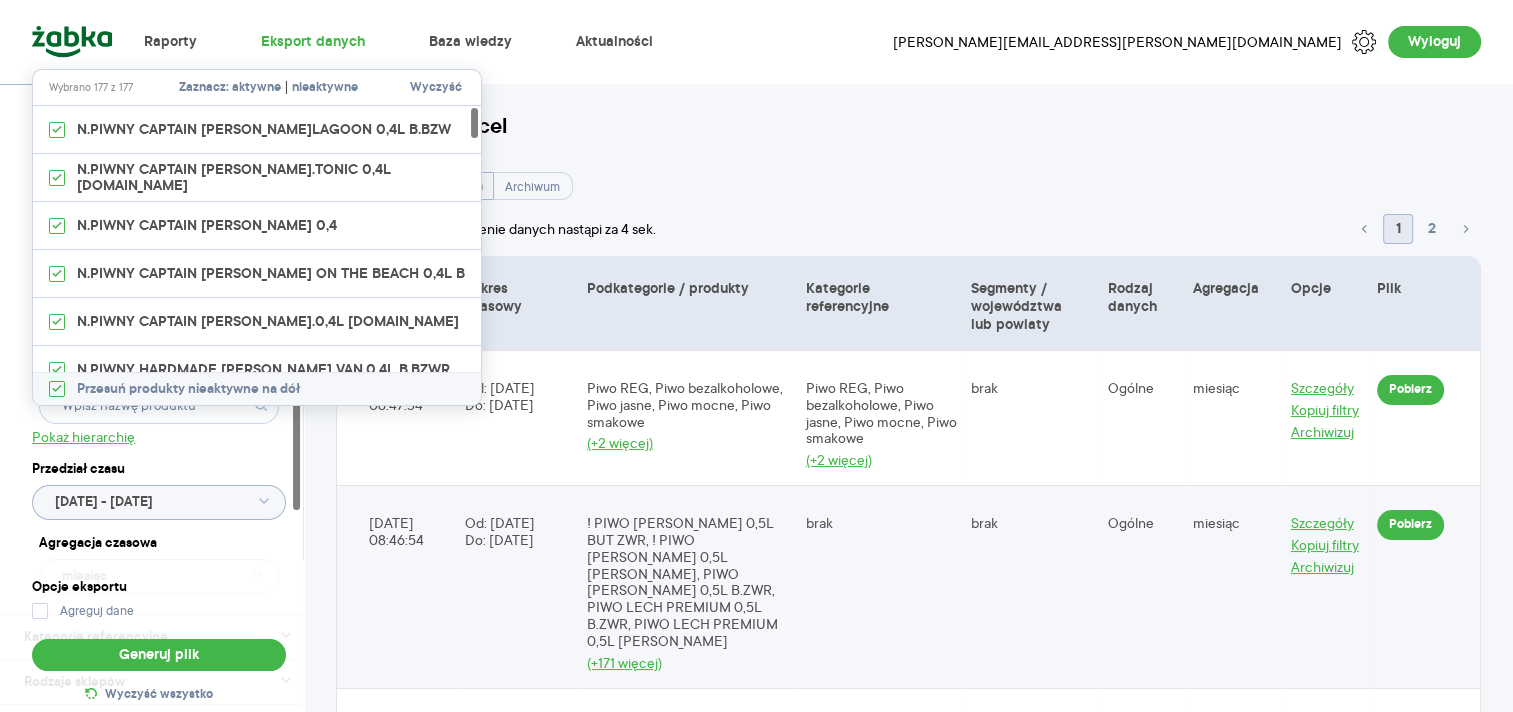 click on "Raporty Eksport danych Baza wiedzy Aktualności igor.groll@asahibeer.pl Wyloguj Kategoria * Piwo Wybrano 7 z 7 Wybrano 20 z 20 Marka Wybrano 19 z 19 Wybrano 52 z 52 Produkt Pokaż hierarchię Przedział czasu 2024.03.01 - 2024.03.31 Agregacja czasowa miesiąc Kategorie referencyjne Rodzaje sklepów Rodzaj danych Rodzaj danych Ogólne Wg segmentów Opcje eksportu Agreguj dane Generuj plik Wyczyść wszystko Lista plików Excel Lista eksportów danych Archiwum Automatyczne odświeżenie danych nastąpi za 4 sek. 1 2 Data Zakres czasowy Podkategorie / produkty Kategorie referencyjne Segmenty / województwa lub powiaty Rodzaj danych Agregacja Opcje Plik 2025-06-02
08:47:34 Od: 2025-05-01
Do: 2025-05-31 Piwo REG, Piwo bezalkoholowe, Piwo jasne, Piwo mocne, Piwo smakowe (+2 więcej) Piwo REG, Piwo bezalkoholowe, Piwo jasne, Piwo mocne, Piwo smakowe (+2 więcej) brak Ogólne miesiąc Szczegóły Kopiuj filtry Archiwizuj Pobierz 2025-06-02
08:46:54 Od: 2025-05-01
Do: 2025-05-31 (+171 więcej) brak brak Ogólne brak" at bounding box center (756, 356) 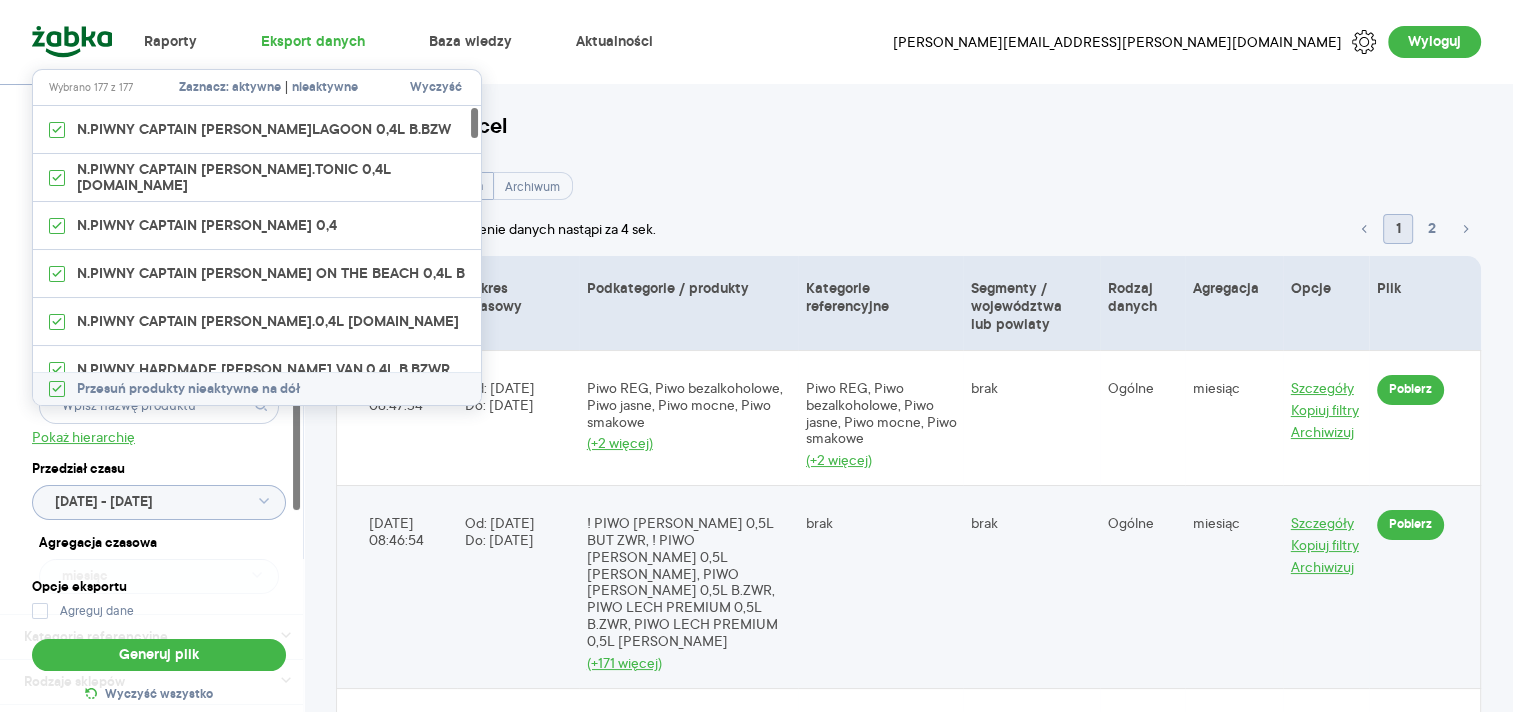 type on "Wybrano 177 z 177" 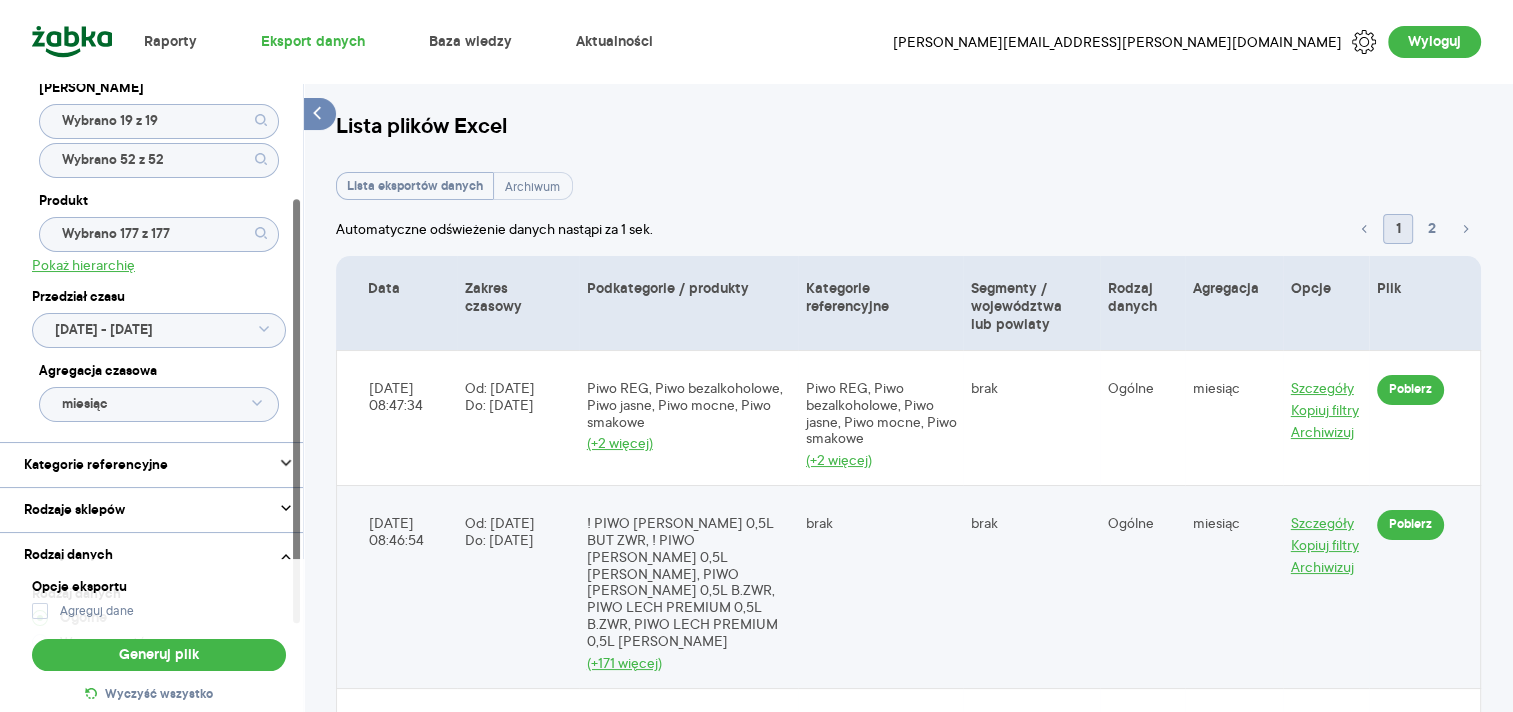 scroll, scrollTop: 176, scrollLeft: 0, axis: vertical 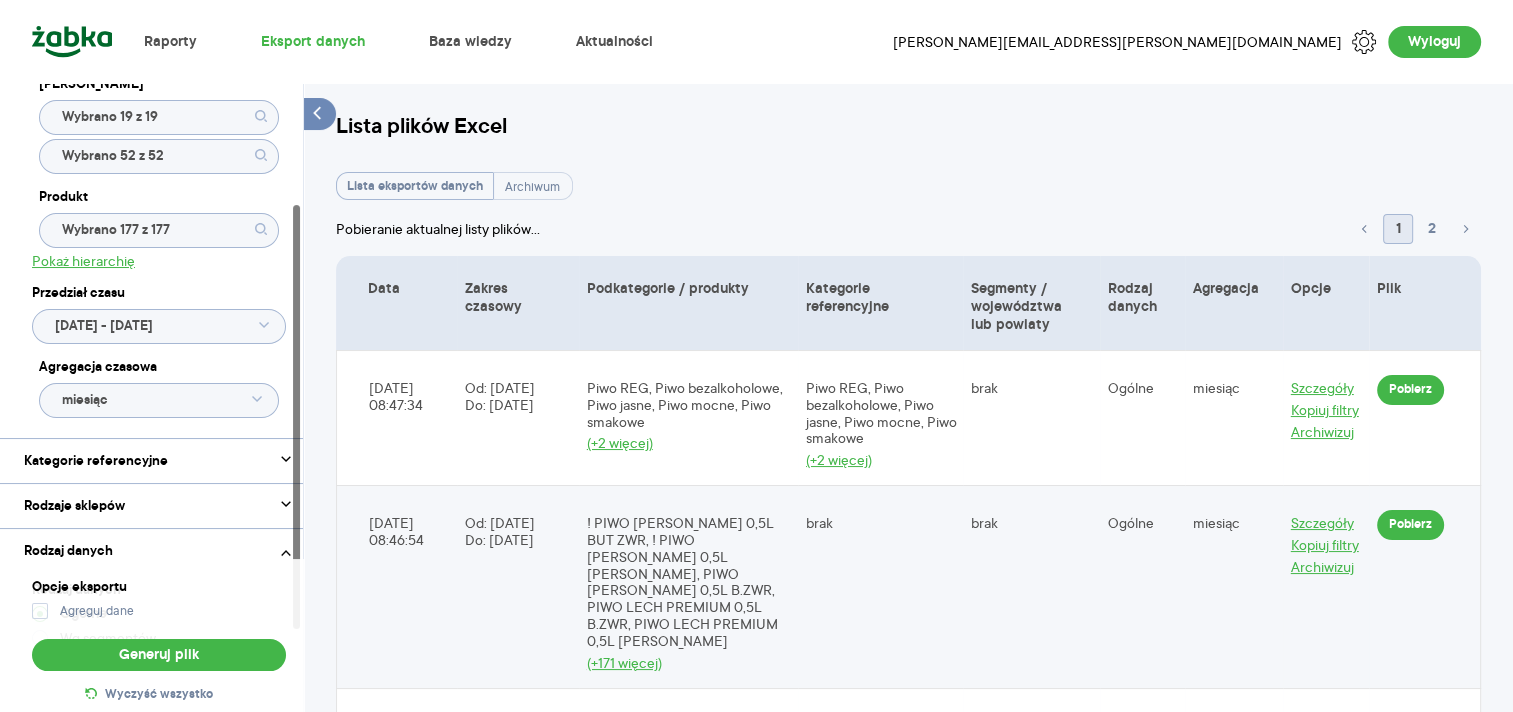 click 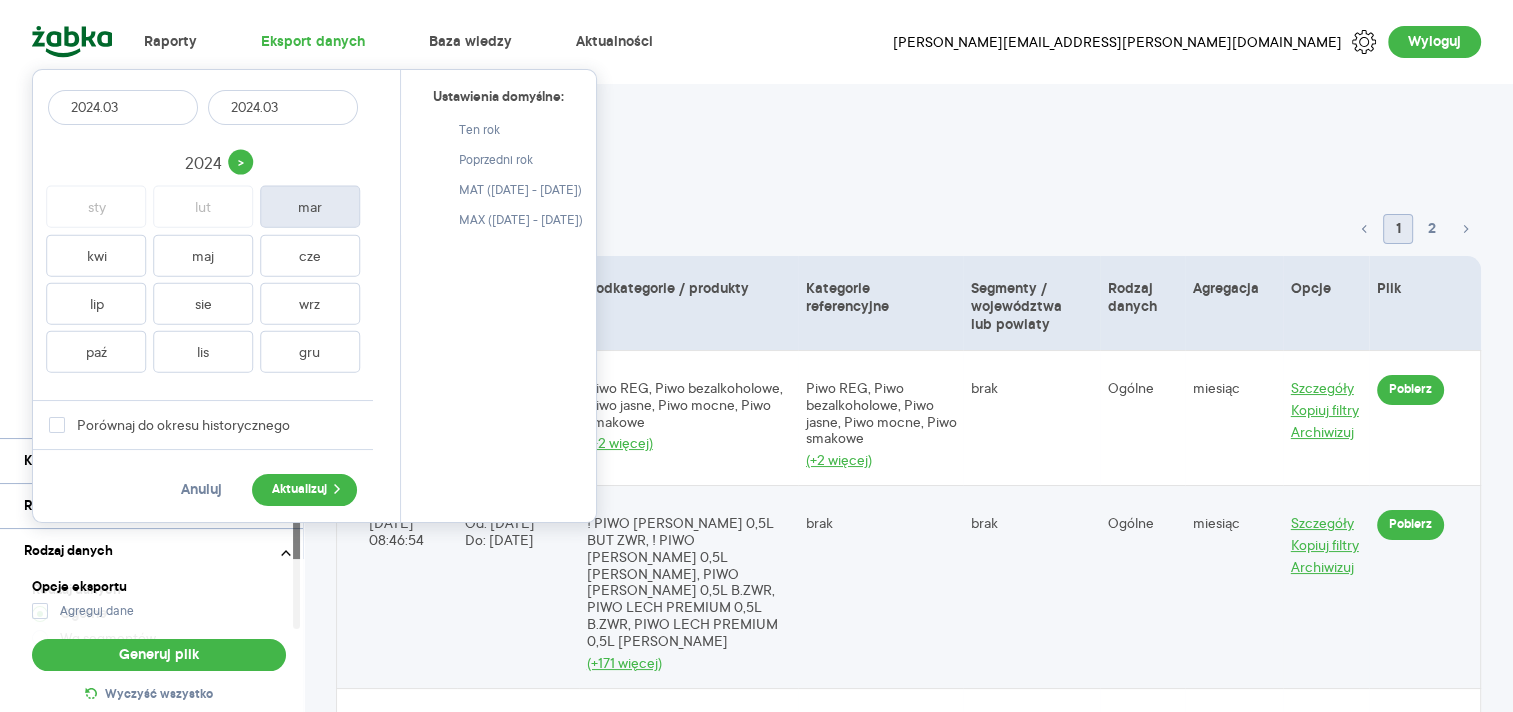 click on "2024.03" at bounding box center [283, 107] 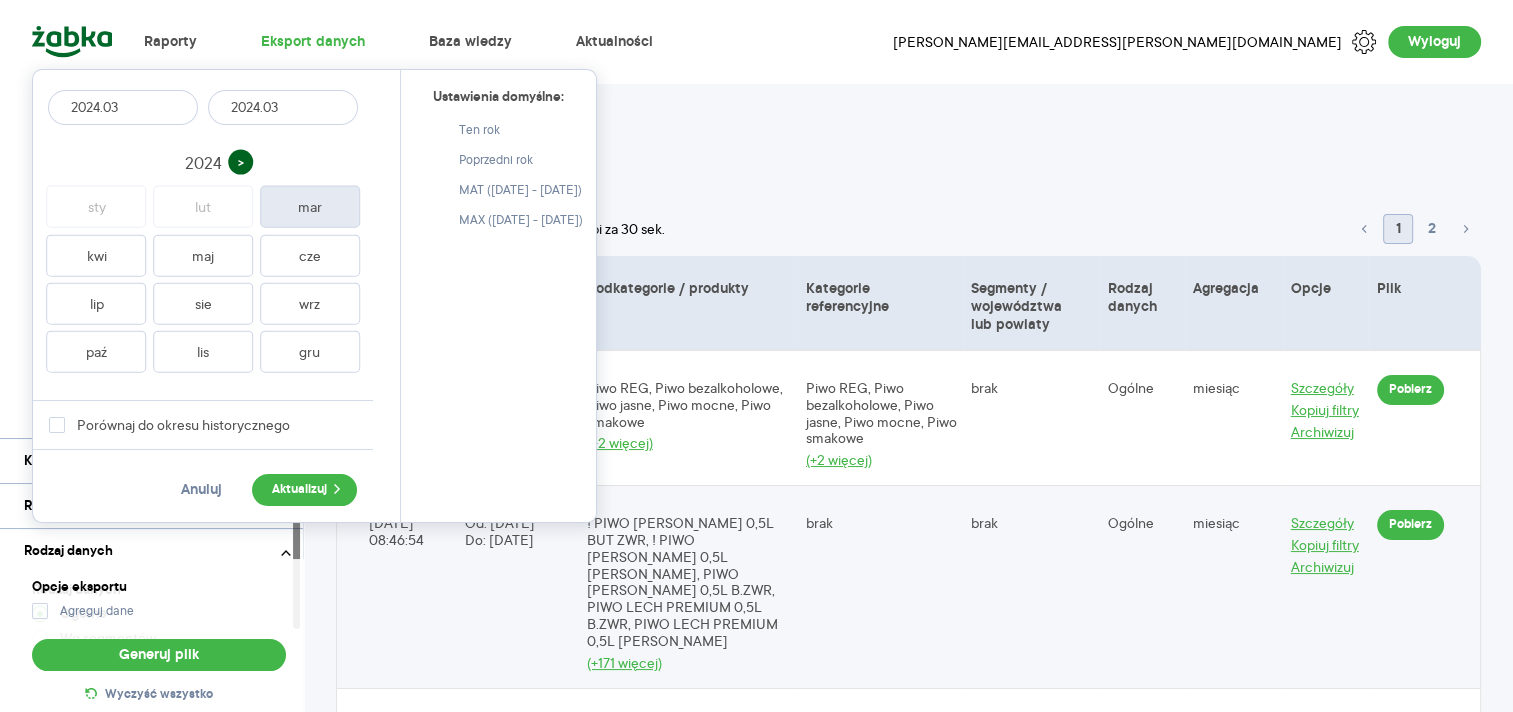 click on ">" at bounding box center [241, 162] 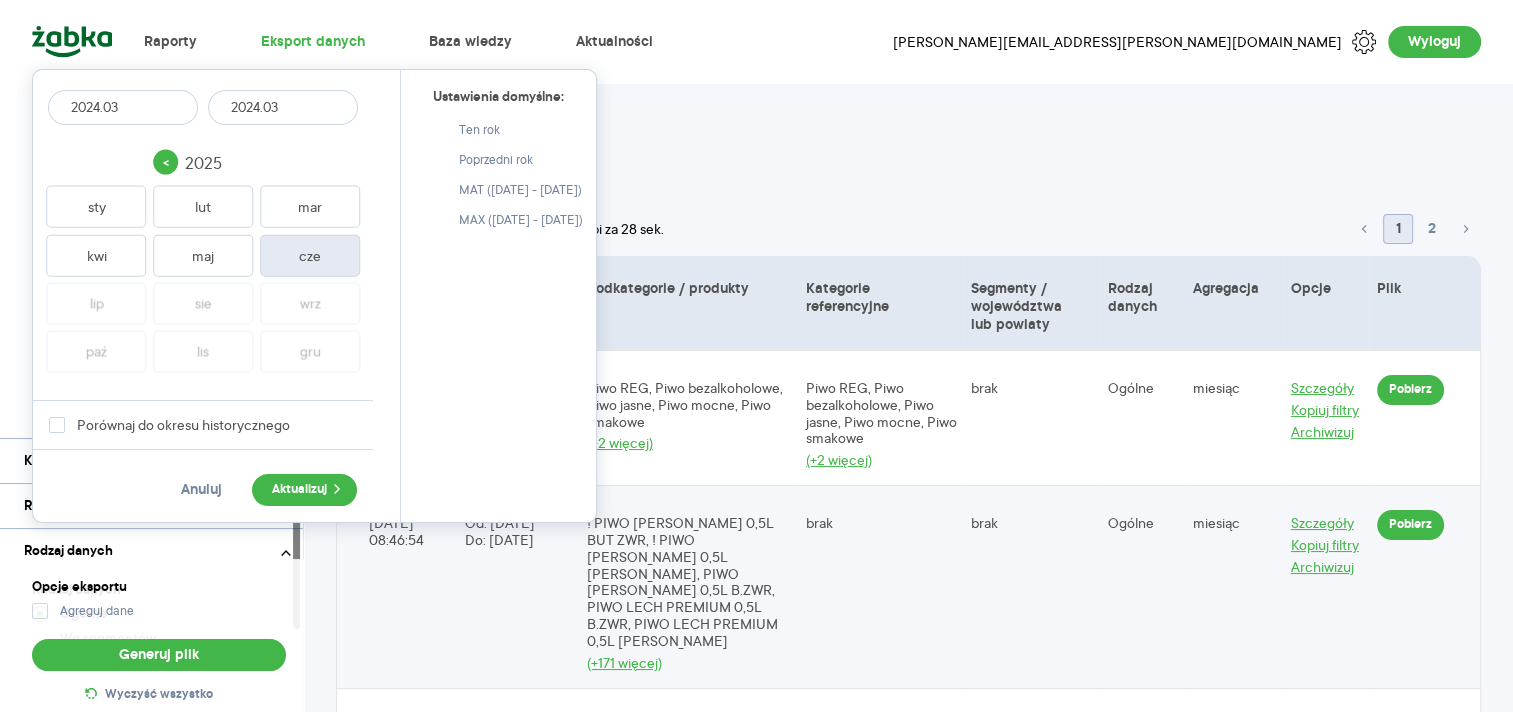 click on "cze" at bounding box center (310, 255) 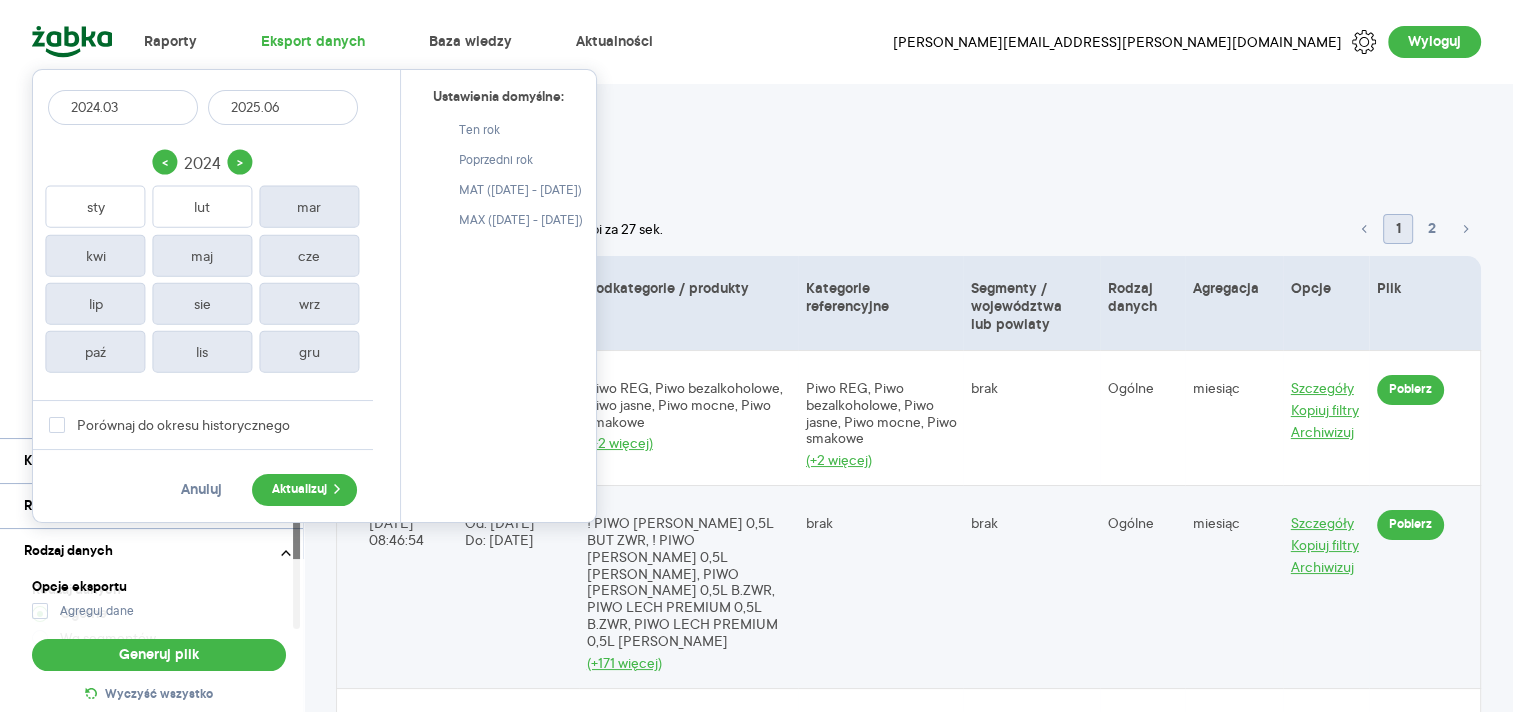 click on "2024.03" at bounding box center (123, 107) 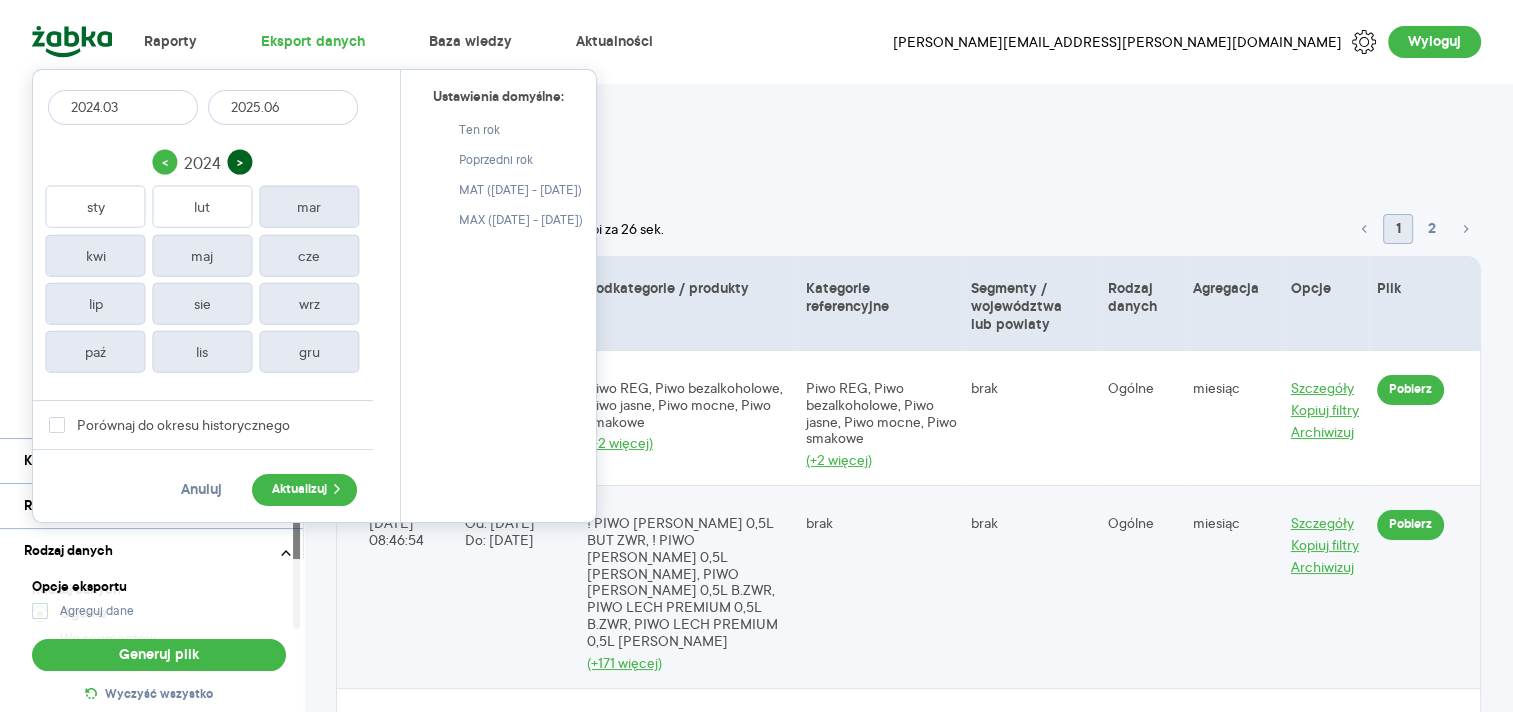 click on ">" at bounding box center [239, 162] 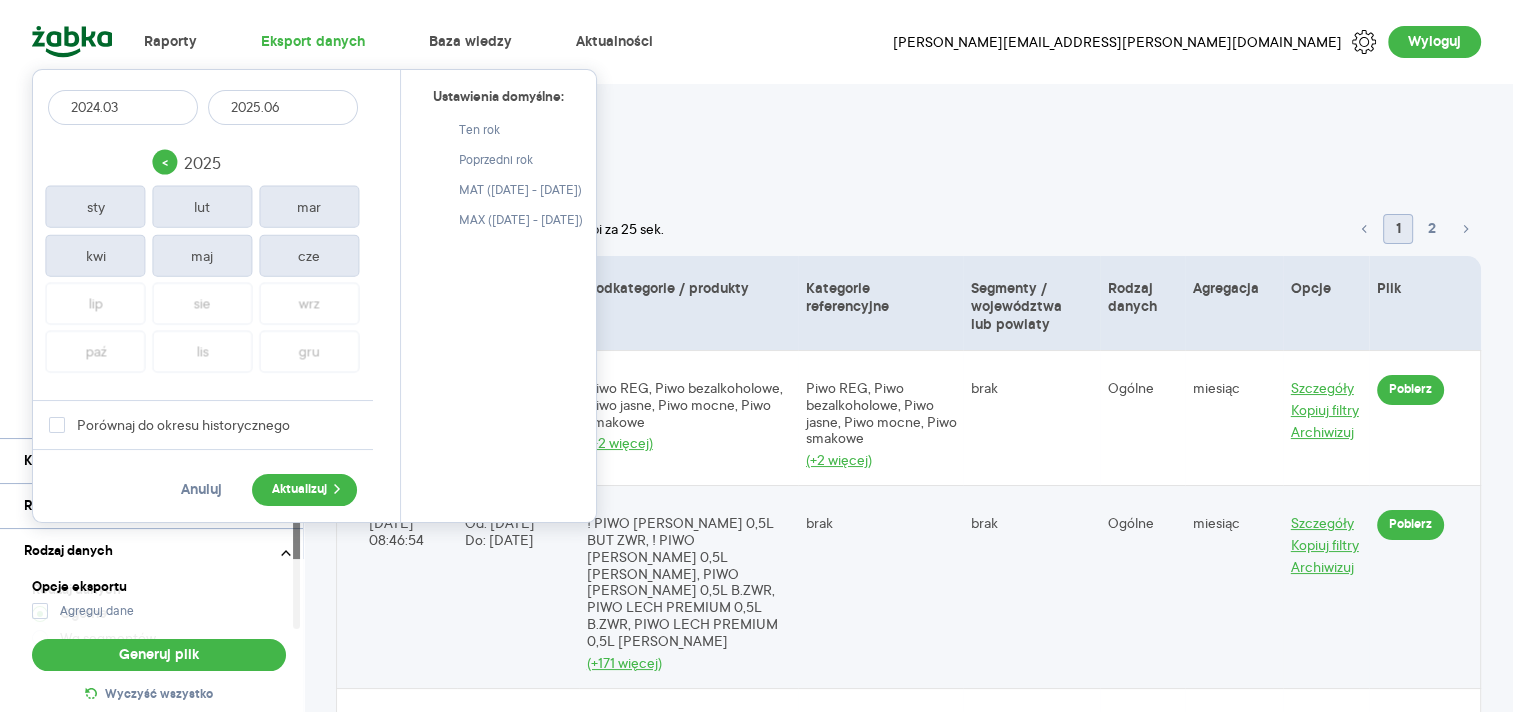 click on "cze" at bounding box center (309, 255) 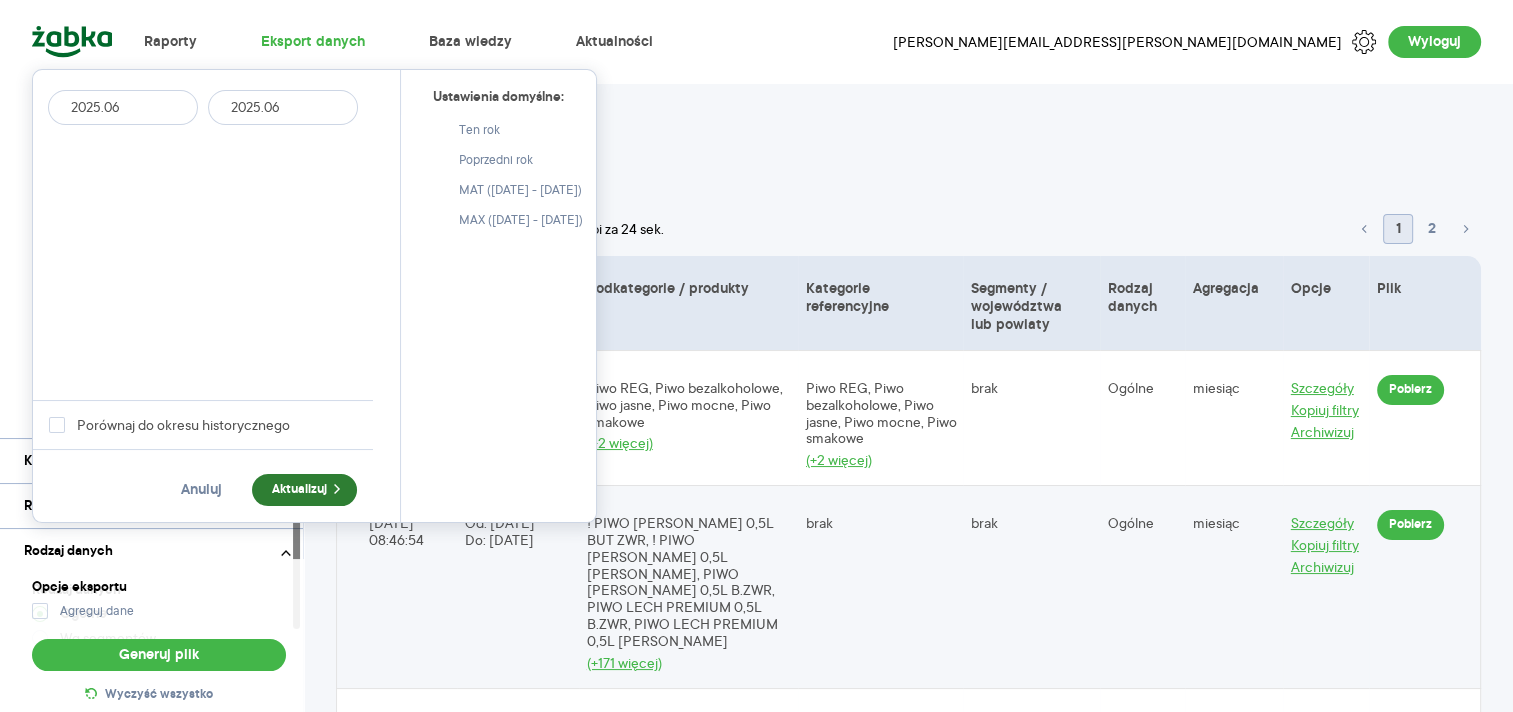 click on "Aktualizuj" at bounding box center (304, 490) 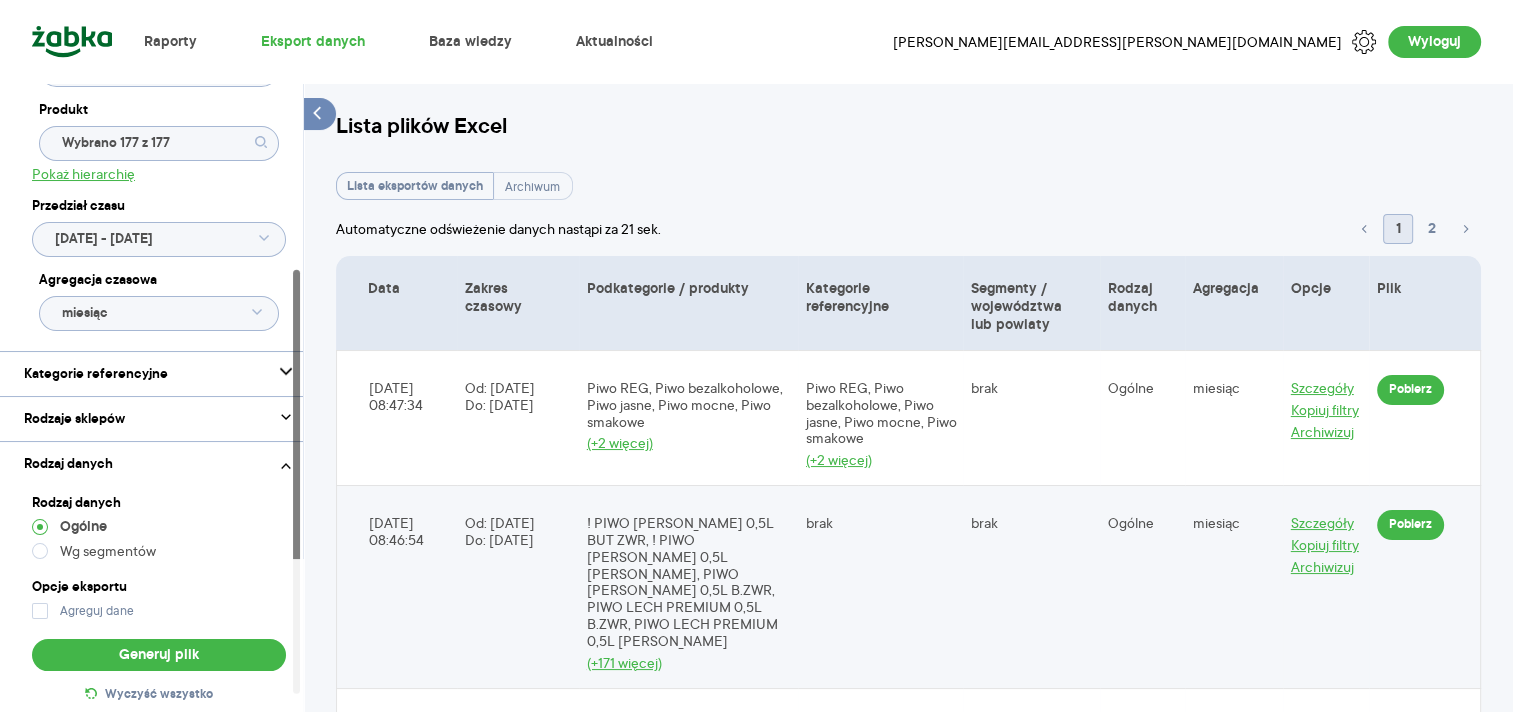 scroll, scrollTop: 274, scrollLeft: 0, axis: vertical 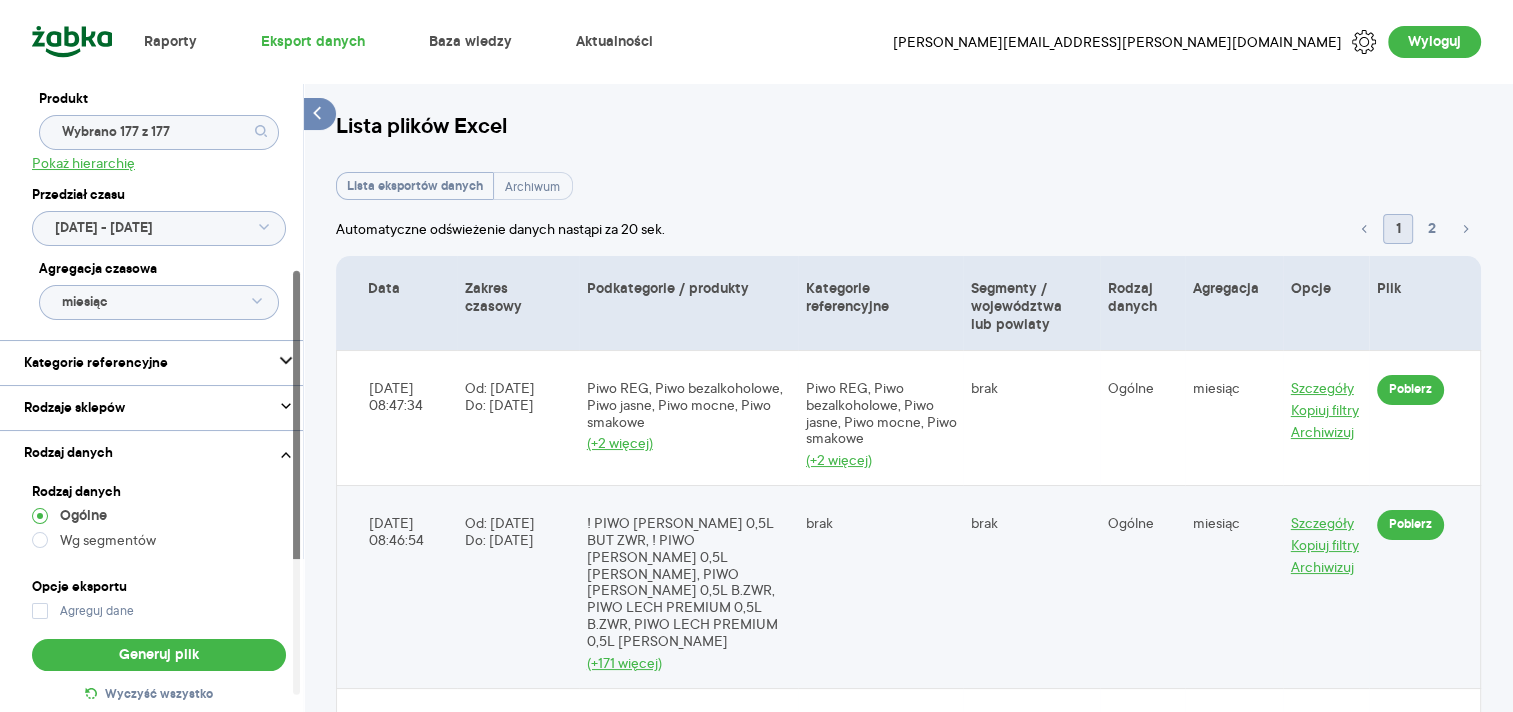 click 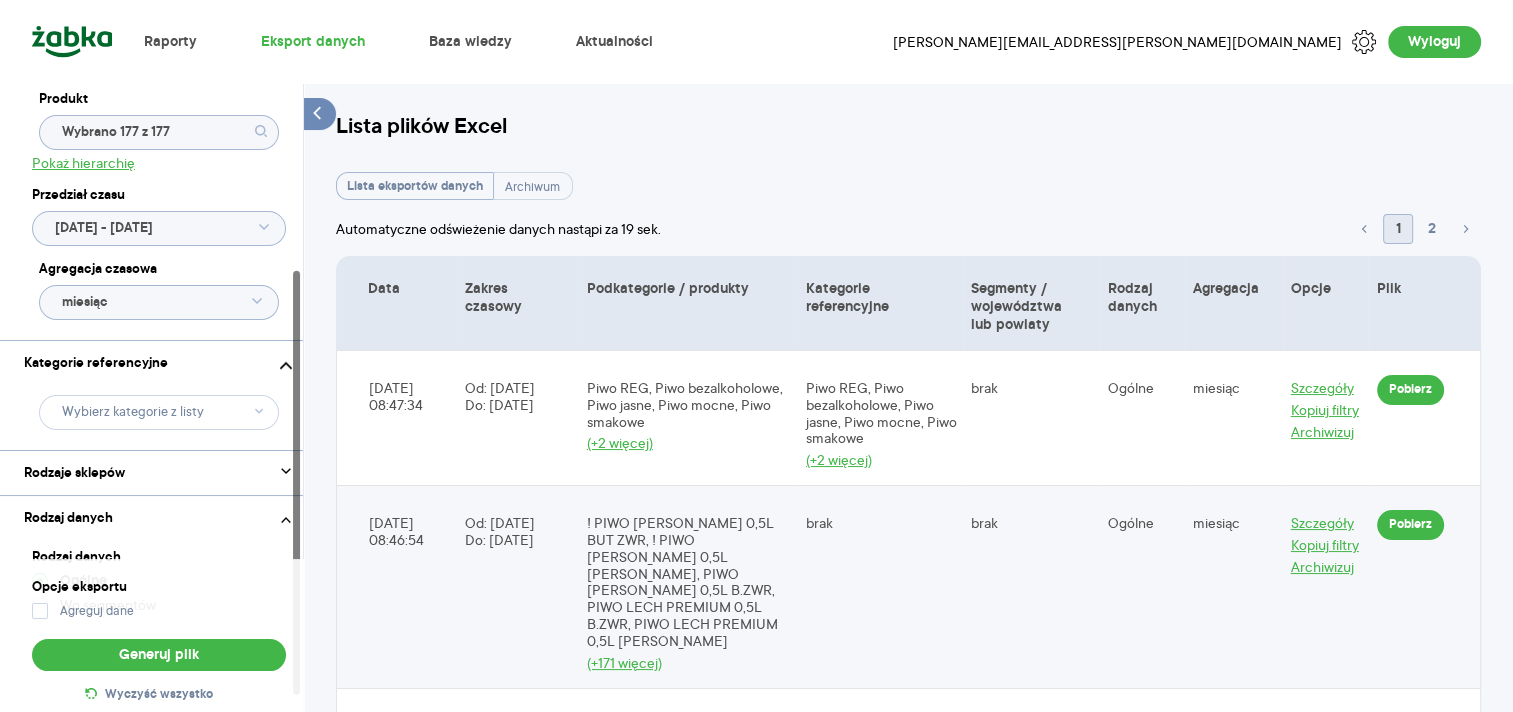 click 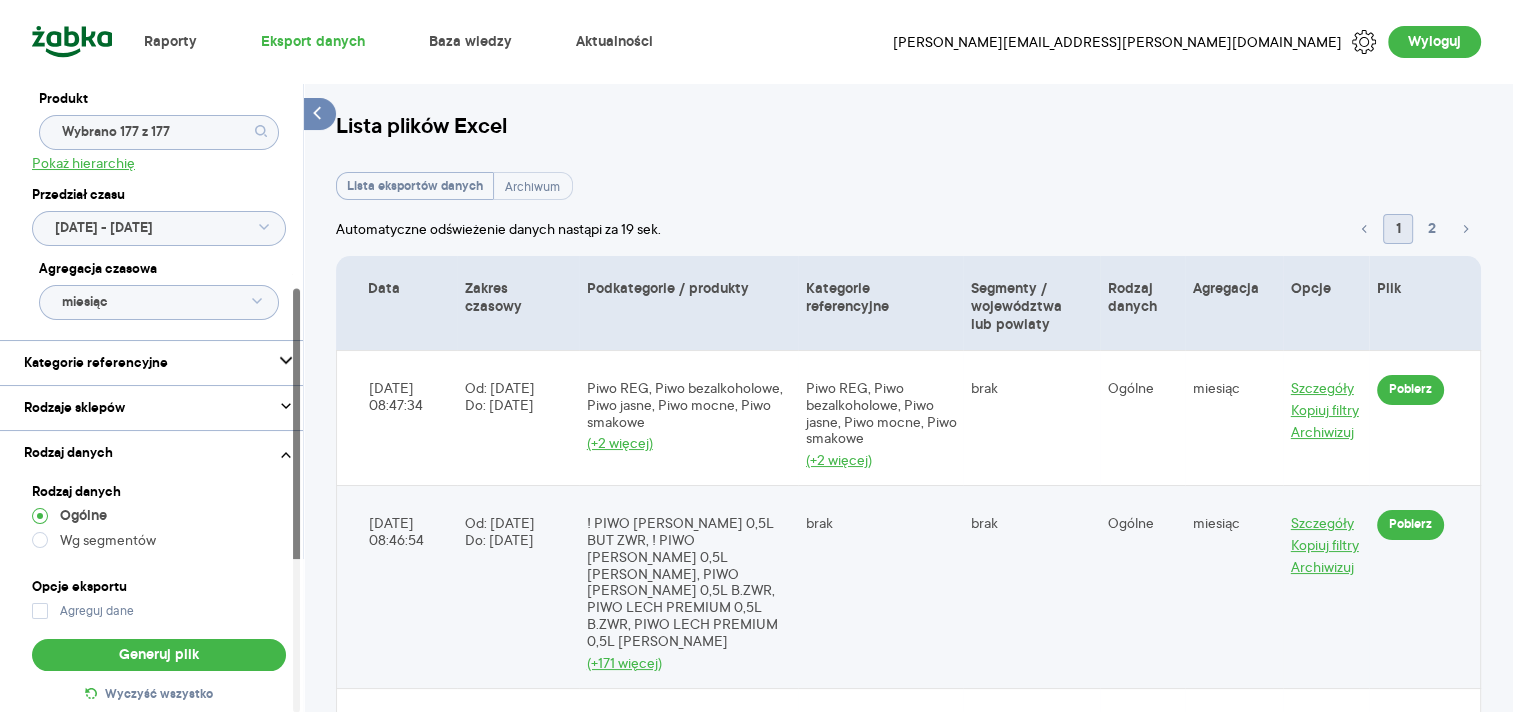 scroll, scrollTop: 300, scrollLeft: 0, axis: vertical 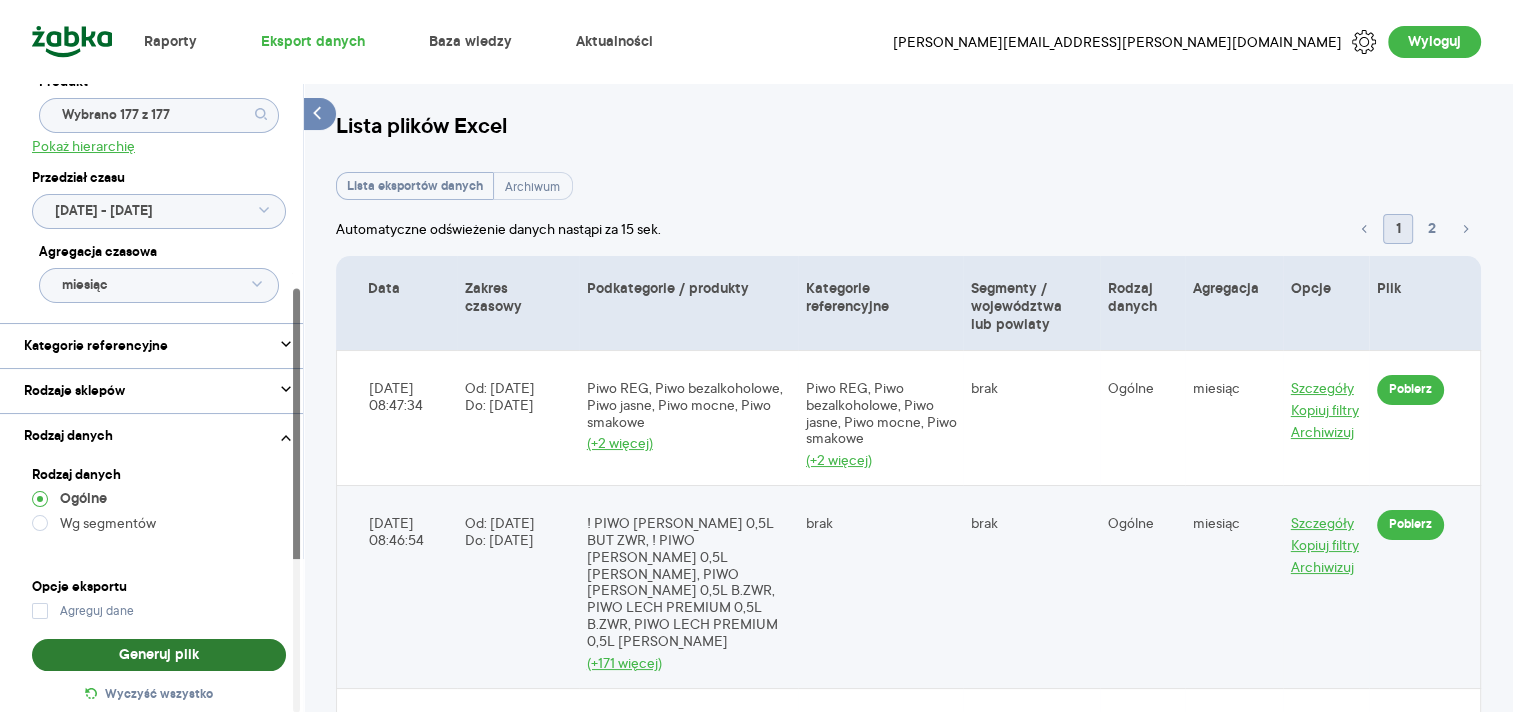 click on "Generuj plik" at bounding box center (159, 655) 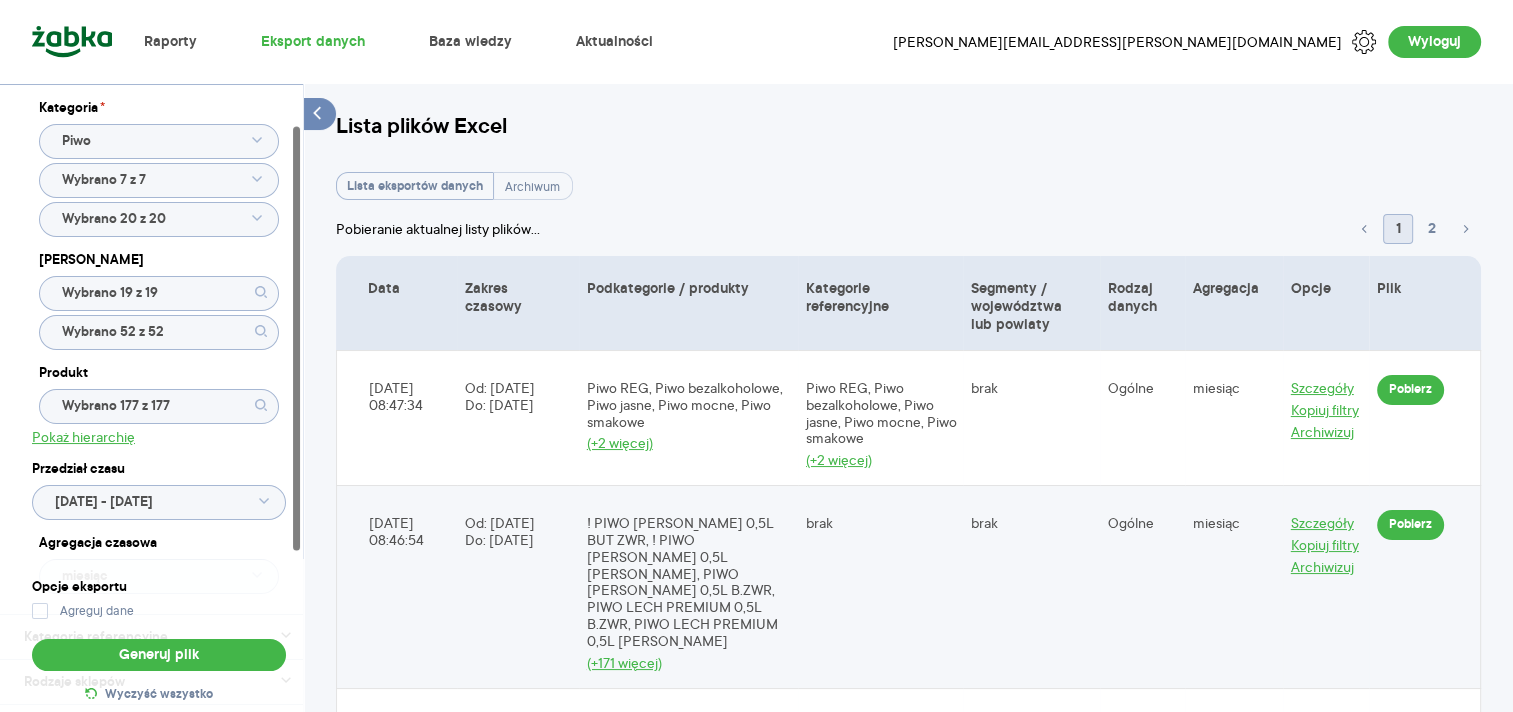 scroll, scrollTop: 300, scrollLeft: 0, axis: vertical 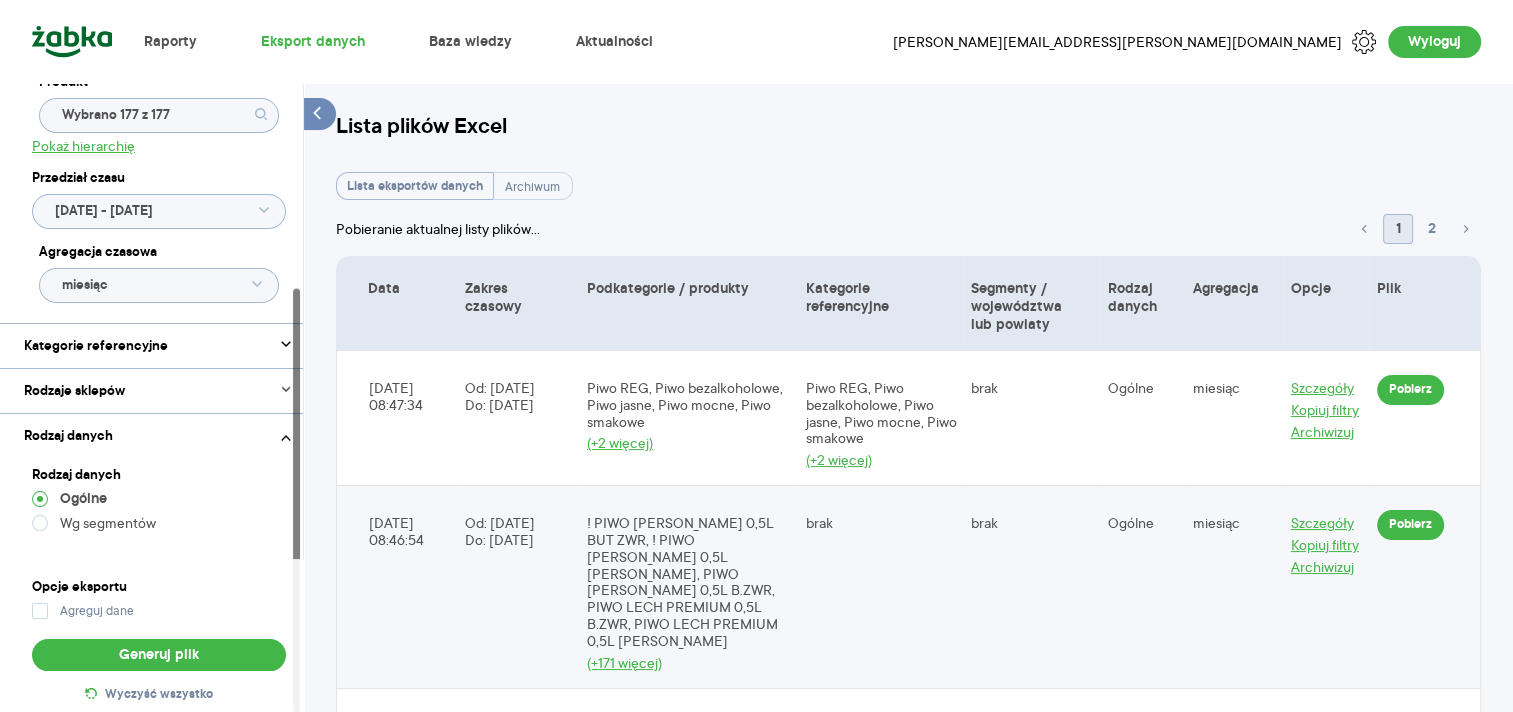 click 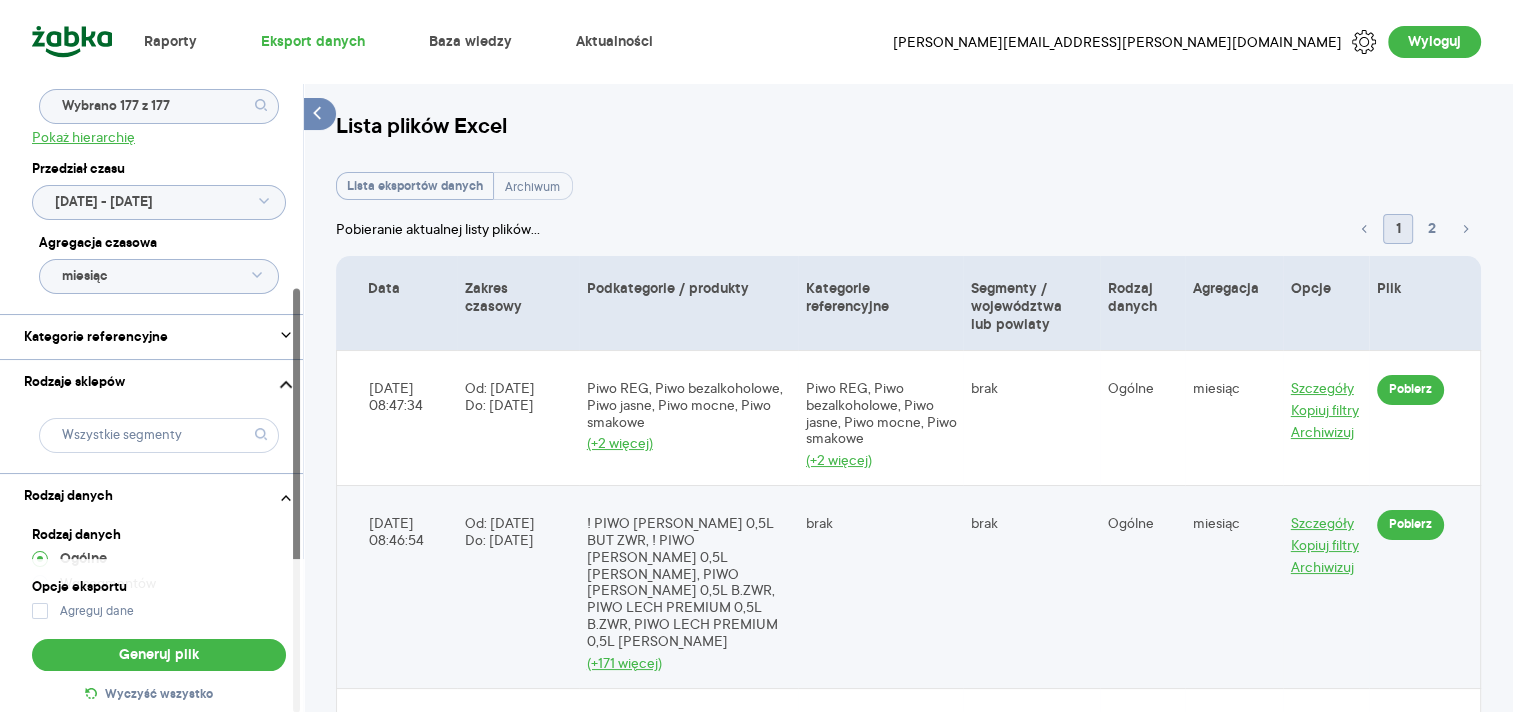 click on "Rodzaje sklepów" at bounding box center [159, 382] 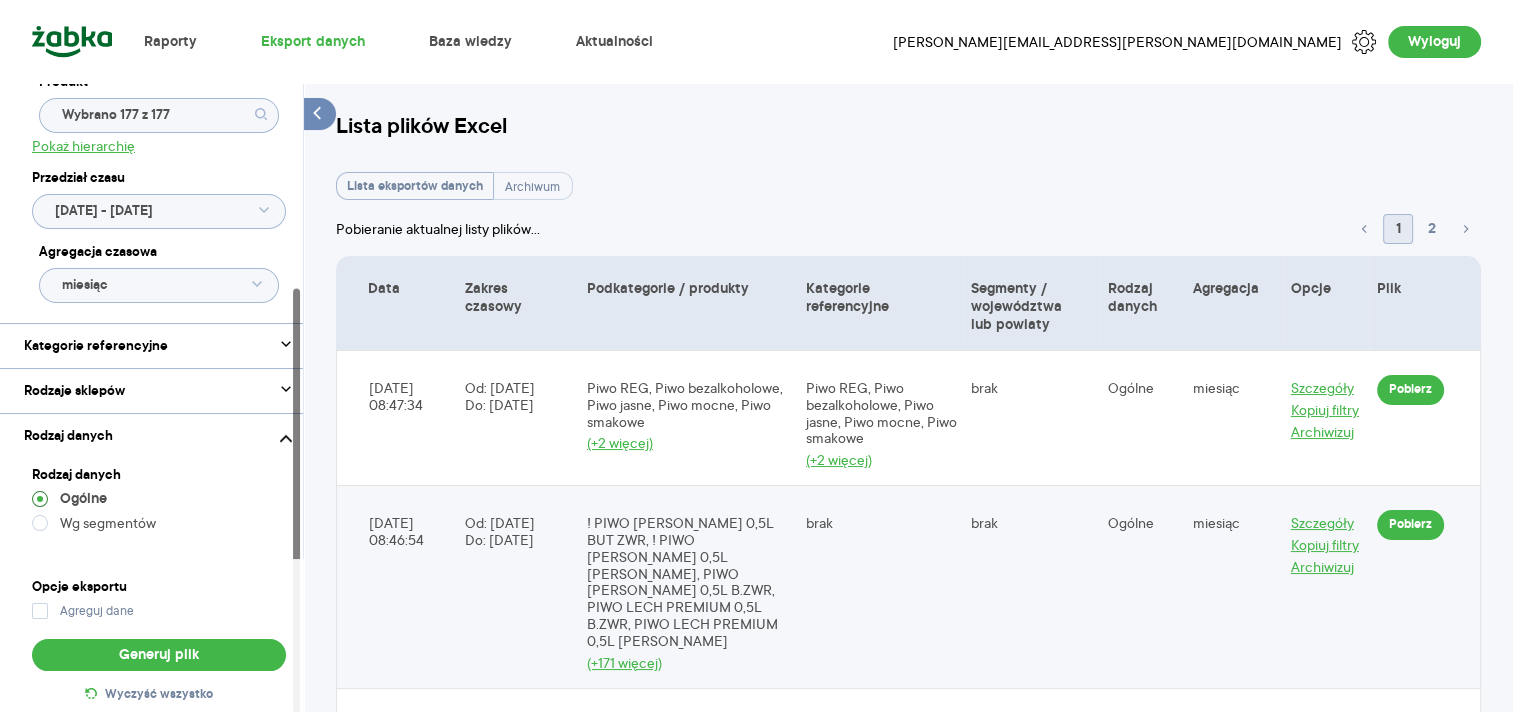 scroll, scrollTop: 118, scrollLeft: 0, axis: vertical 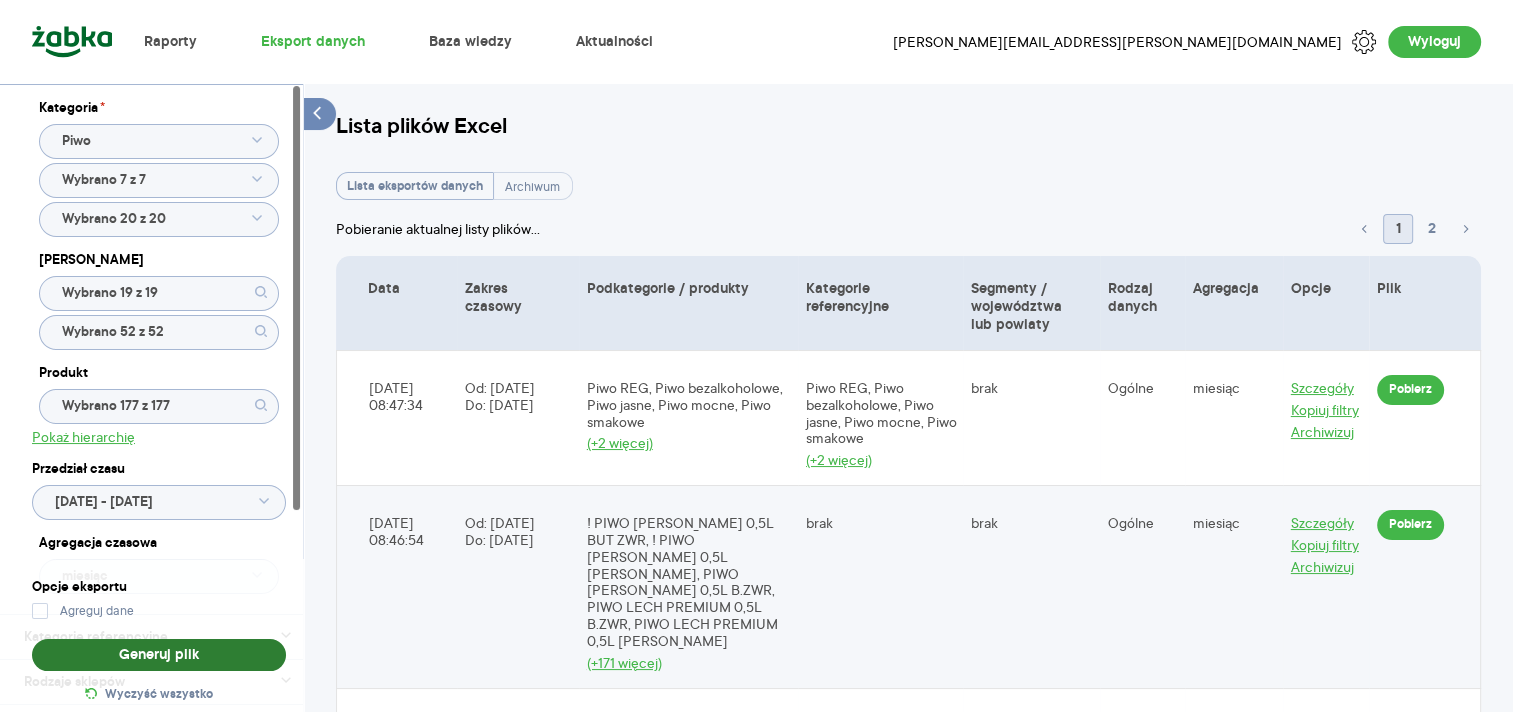 click on "Generuj plik" at bounding box center [159, 655] 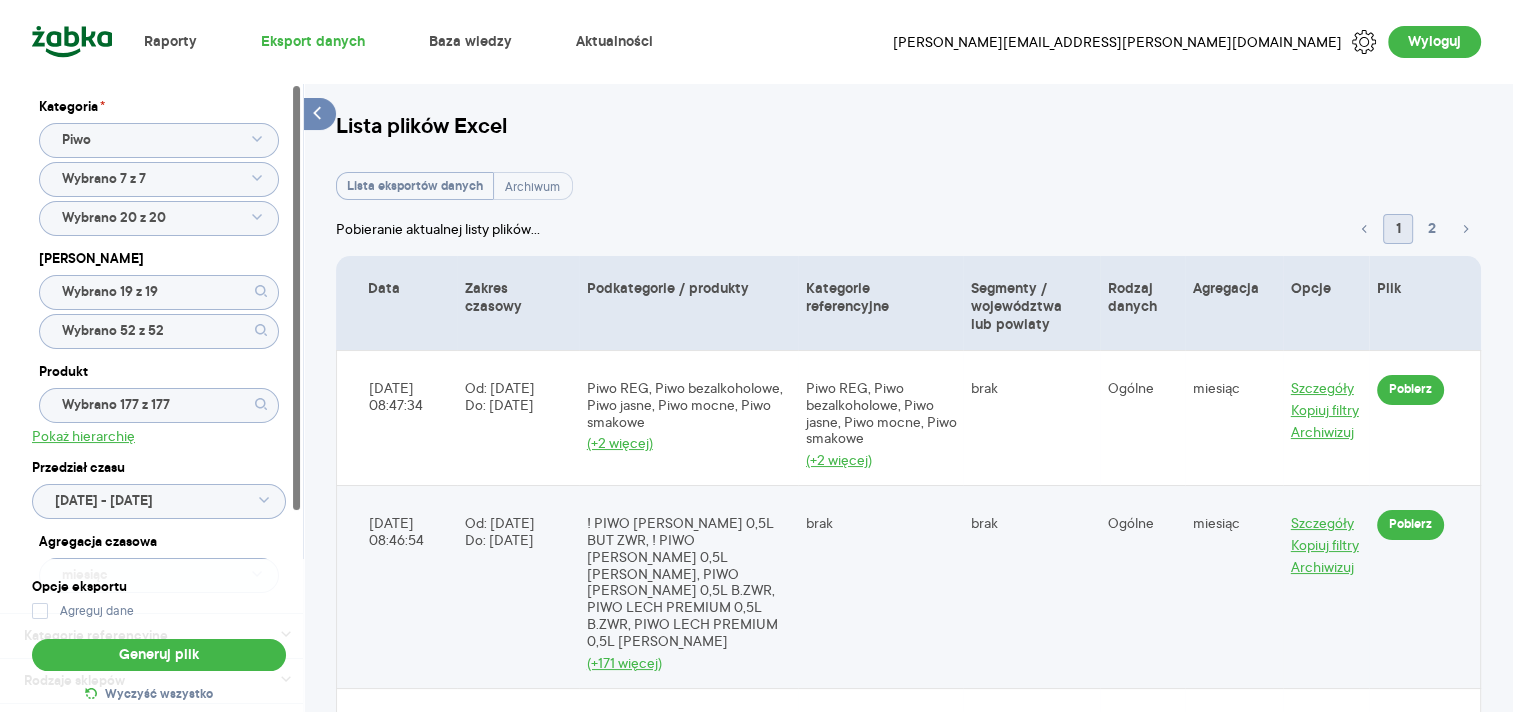scroll, scrollTop: 0, scrollLeft: 0, axis: both 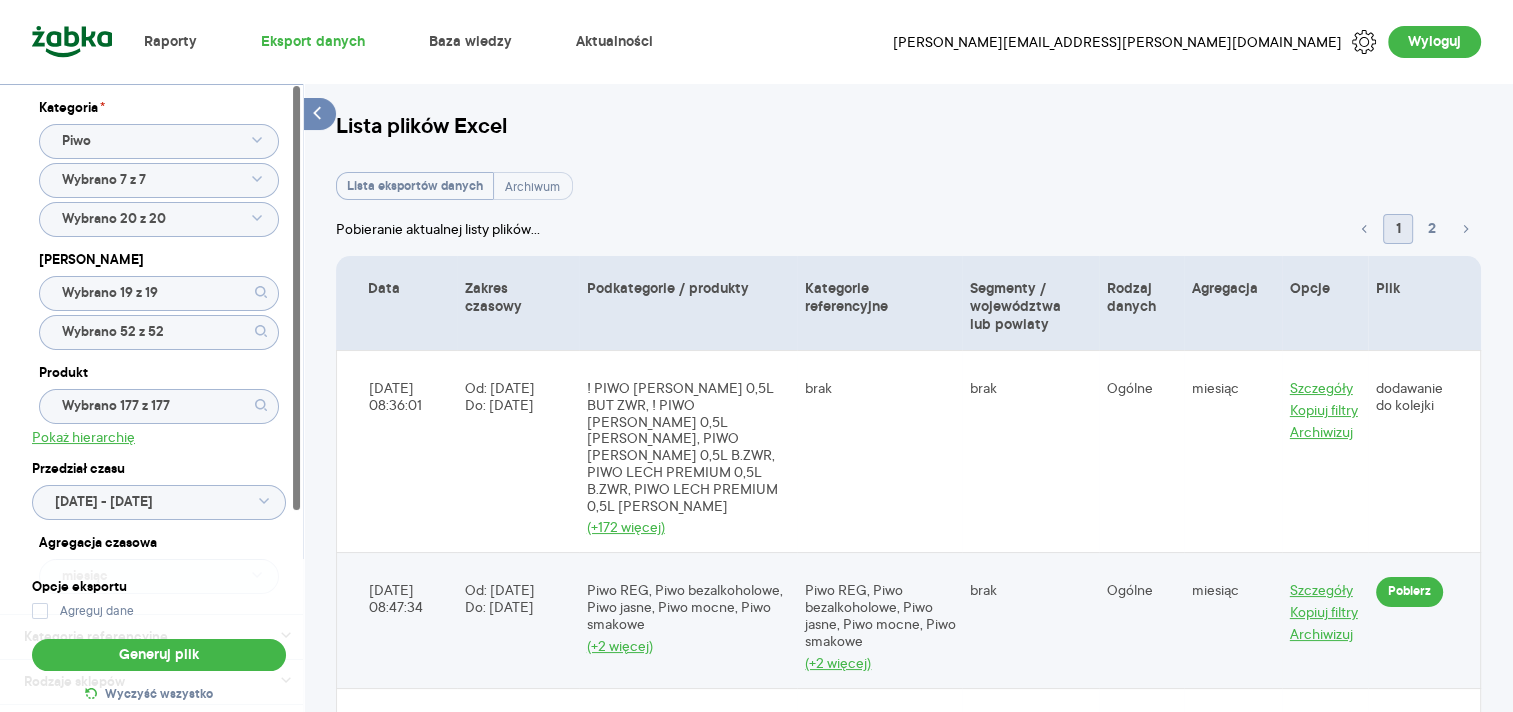 click on "Kategoria * Piwo Wybrano 7 z 7 Wybrano 20 z 20 Marka Wybrano 19 z 19 Wybrano 52 z 52 Produkt Wybrano 177 z 177 Pokaż hierarchię Przedział czasu 2025.06.01 - 2025.06.30 Agregacja czasowa miesiąc" at bounding box center [159, 349] 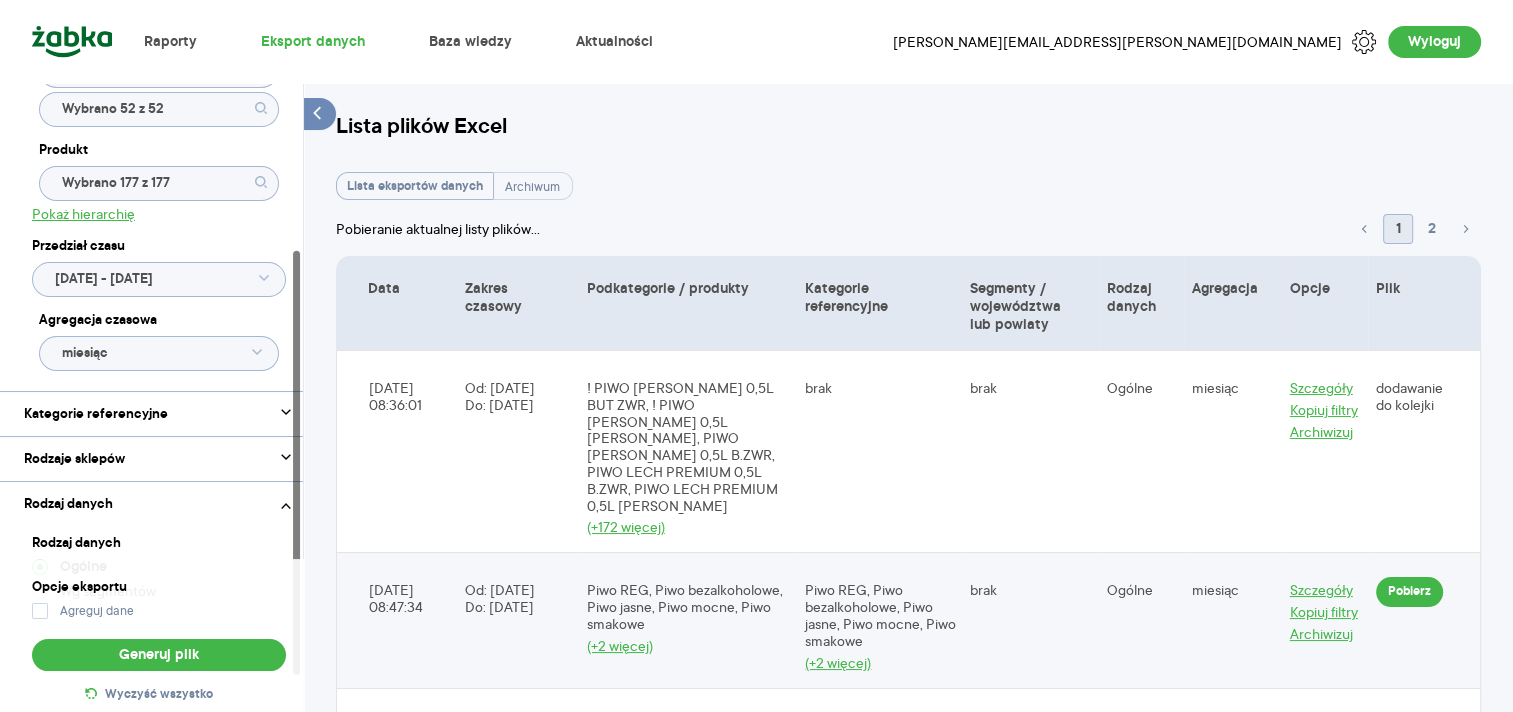 scroll, scrollTop: 300, scrollLeft: 0, axis: vertical 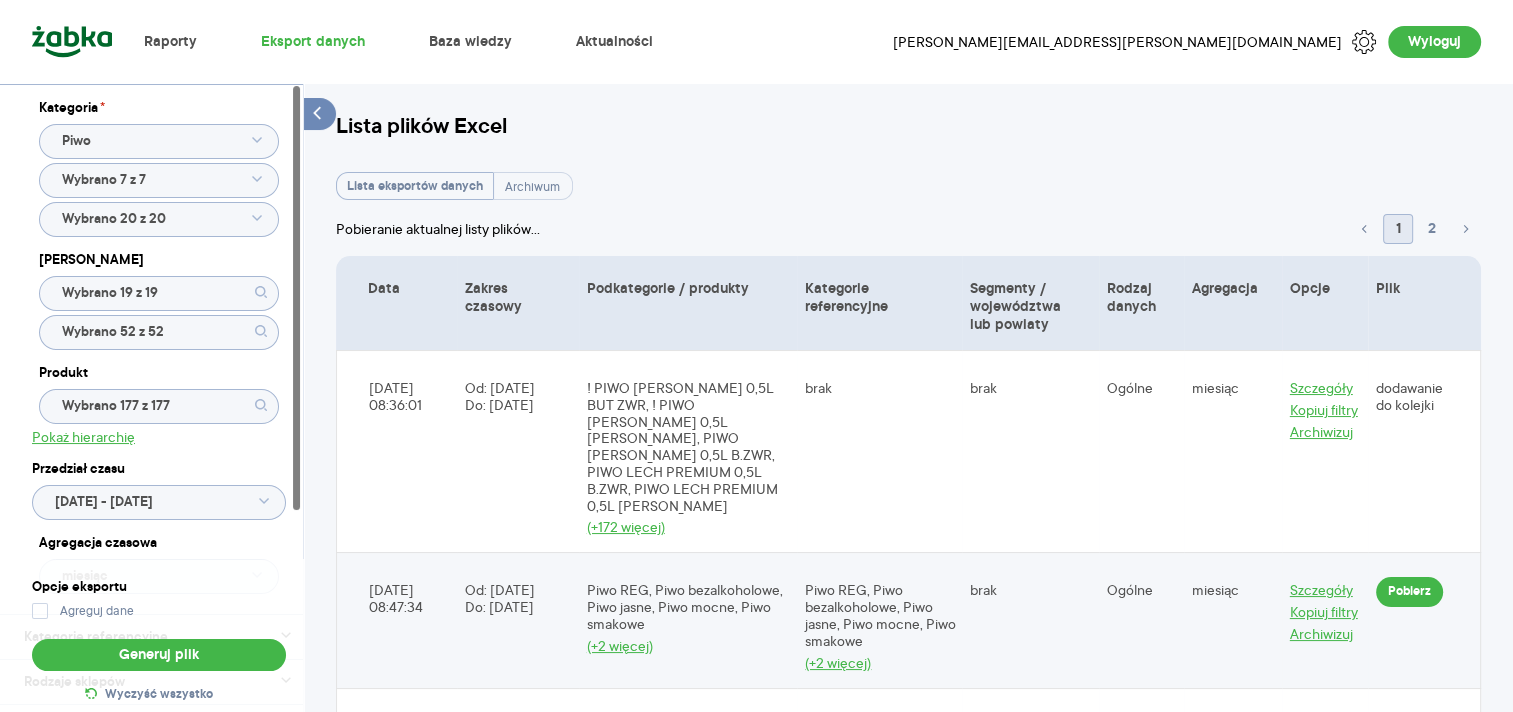 click on "Wybrano 19 z 19" 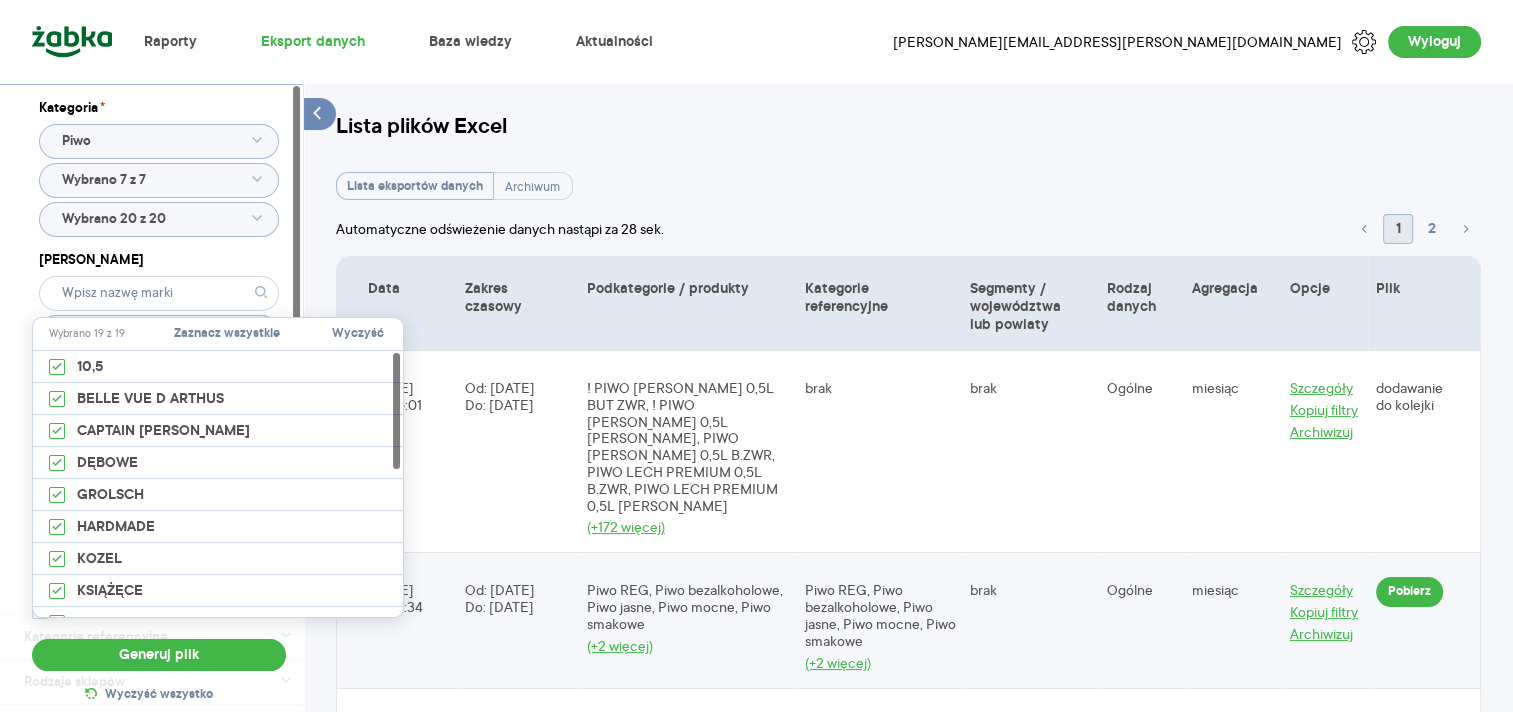 click on "Wyczyść" at bounding box center (358, 334) 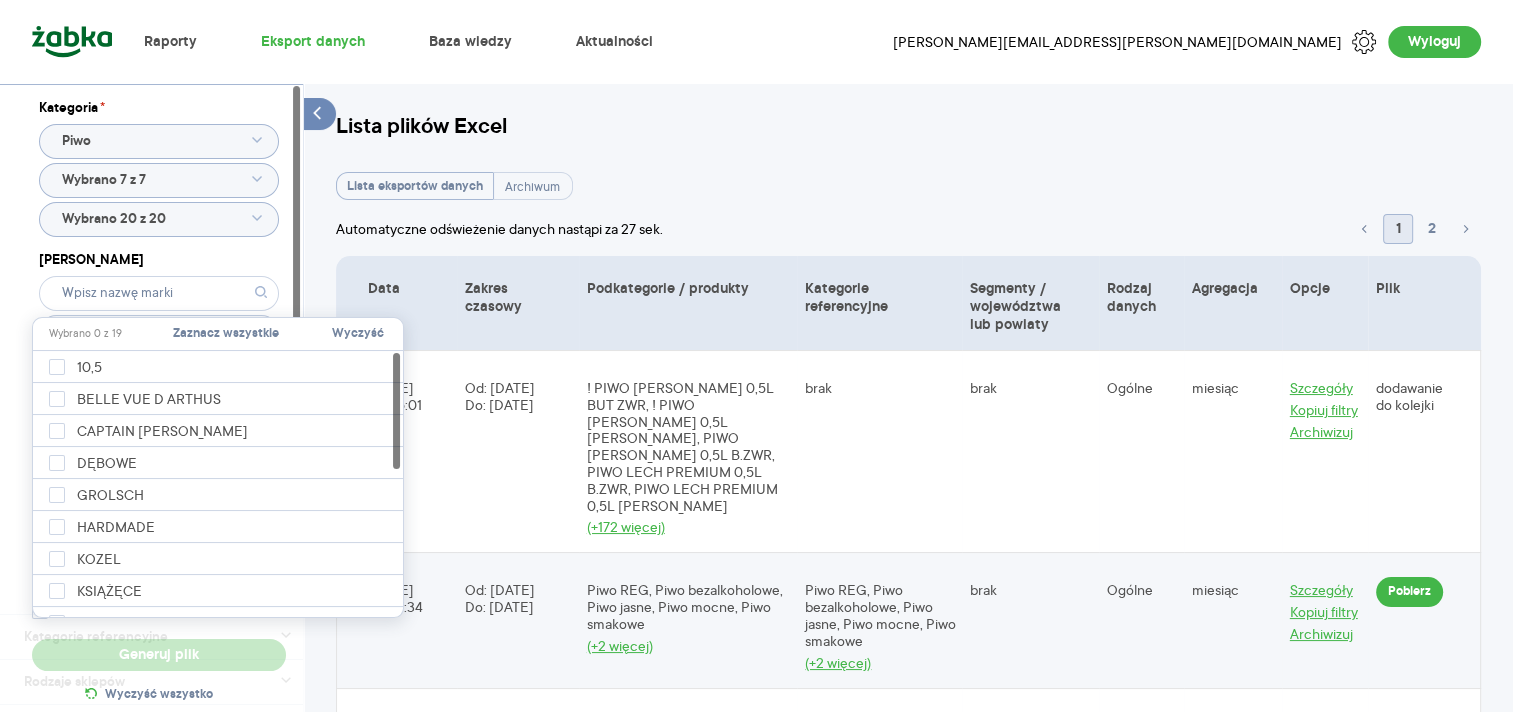 click on "Kategoria * Piwo Wybrano 7 z 7 Wybrano 20 z 20 Marka Wybrano 52 z 52 Produkt Wybrano 177 z 177 Pokaż hierarchię Przedział czasu 2025.06.01 - 2025.06.30 Agregacja czasowa miesiąc" at bounding box center [159, 349] 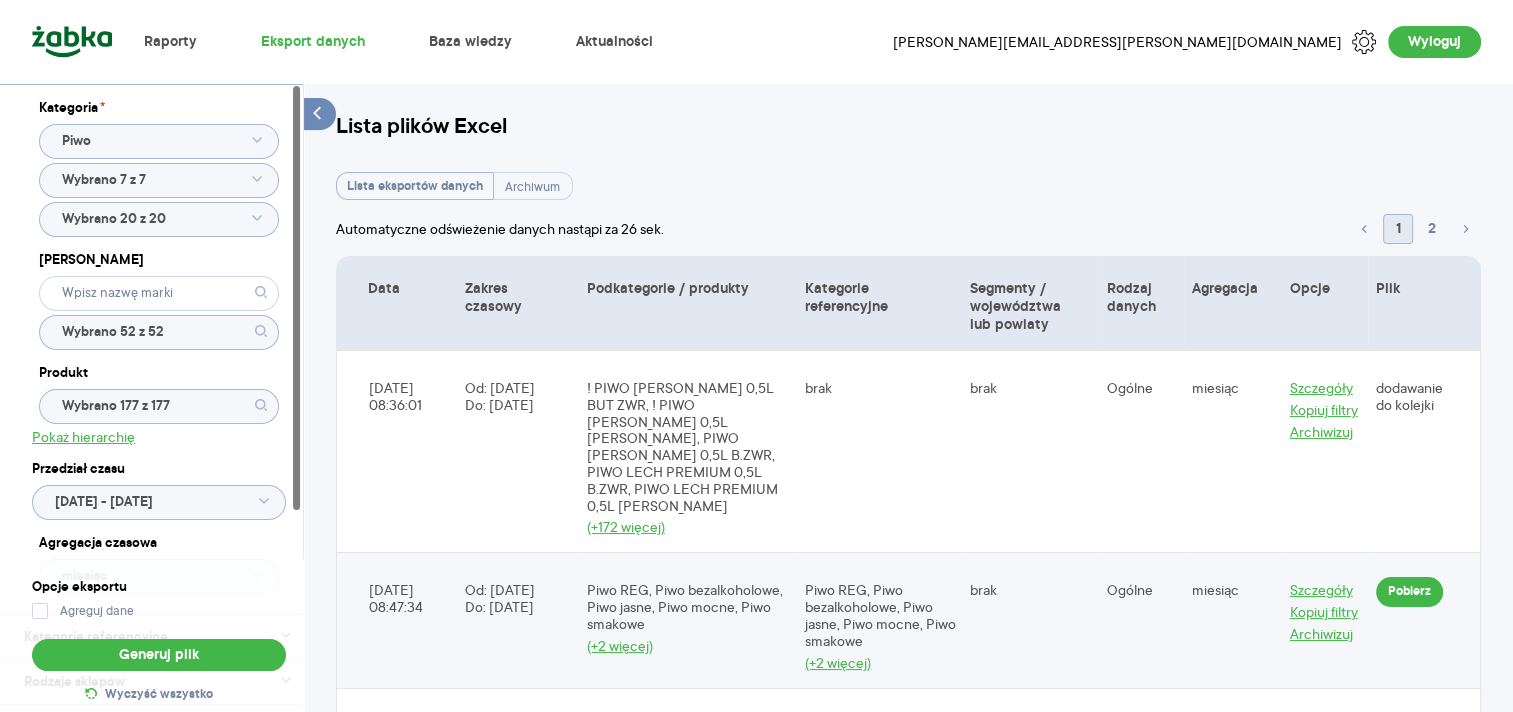 click on "Wybrano 52 z 52" 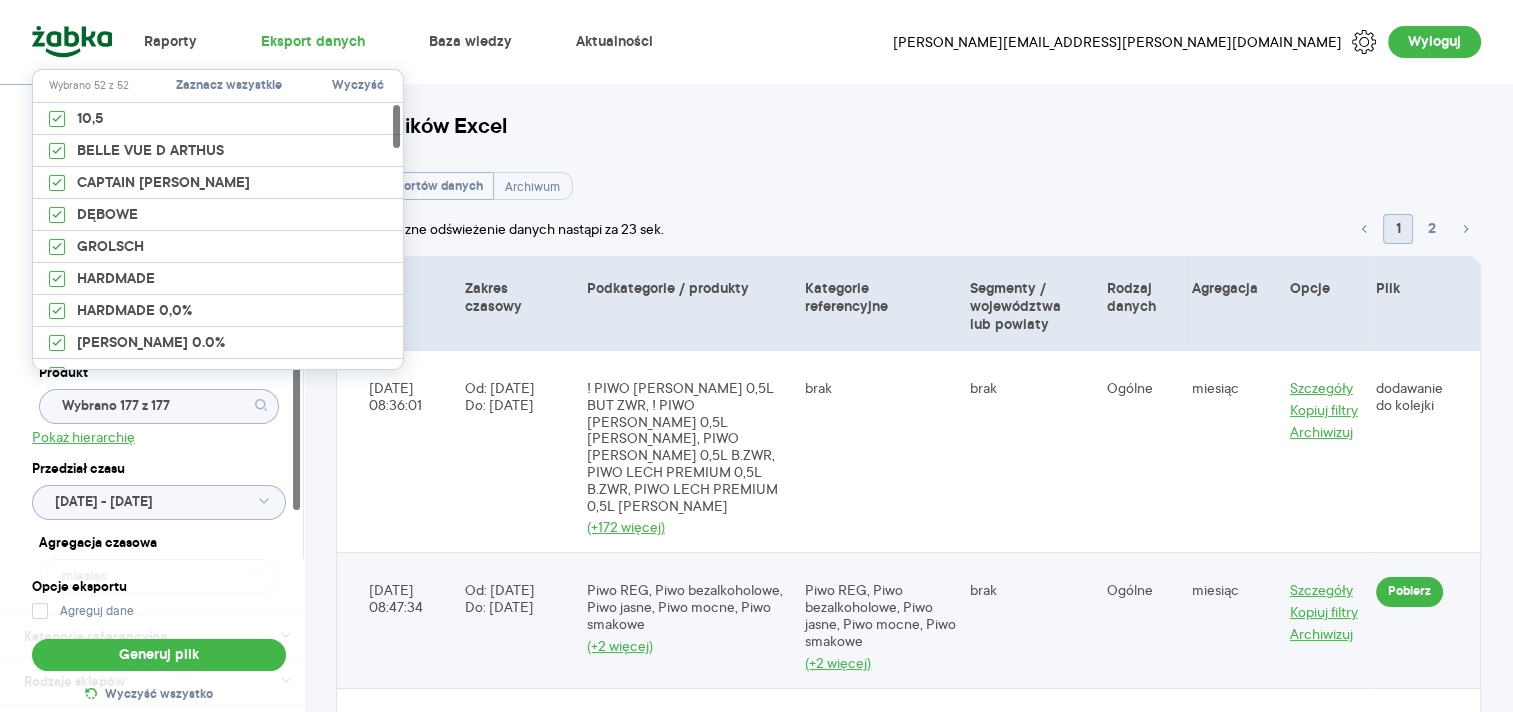 drag, startPoint x: 365, startPoint y: 73, endPoint x: 366, endPoint y: 83, distance: 10.049875 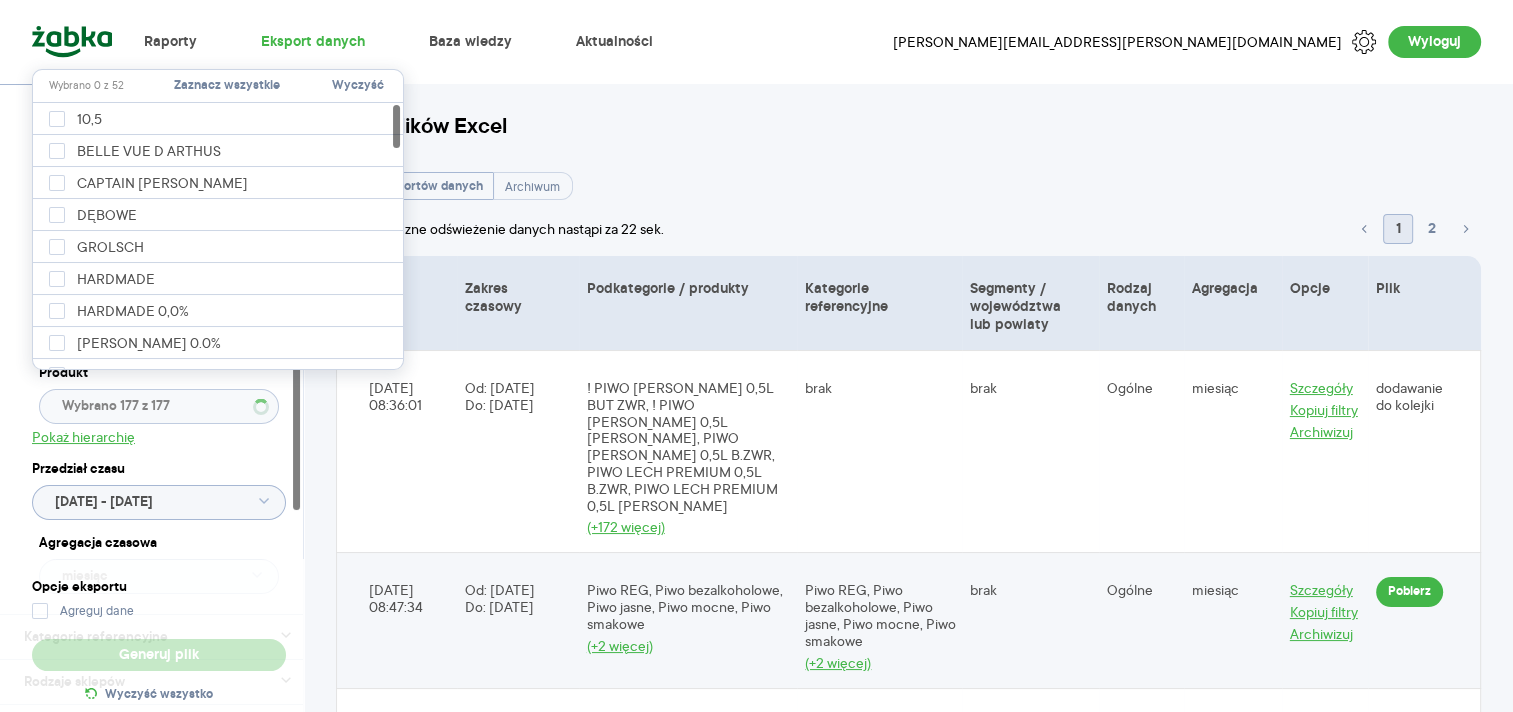 click on "Kategoria * Piwo Wybrano 7 z 7 Wybrano 20 z 20 Marka Produkt Wybrano 177 z 177 Pokaż hierarchię Przedział czasu 2025.06.01 - 2025.06.30 Agregacja czasowa miesiąc" at bounding box center (159, 349) 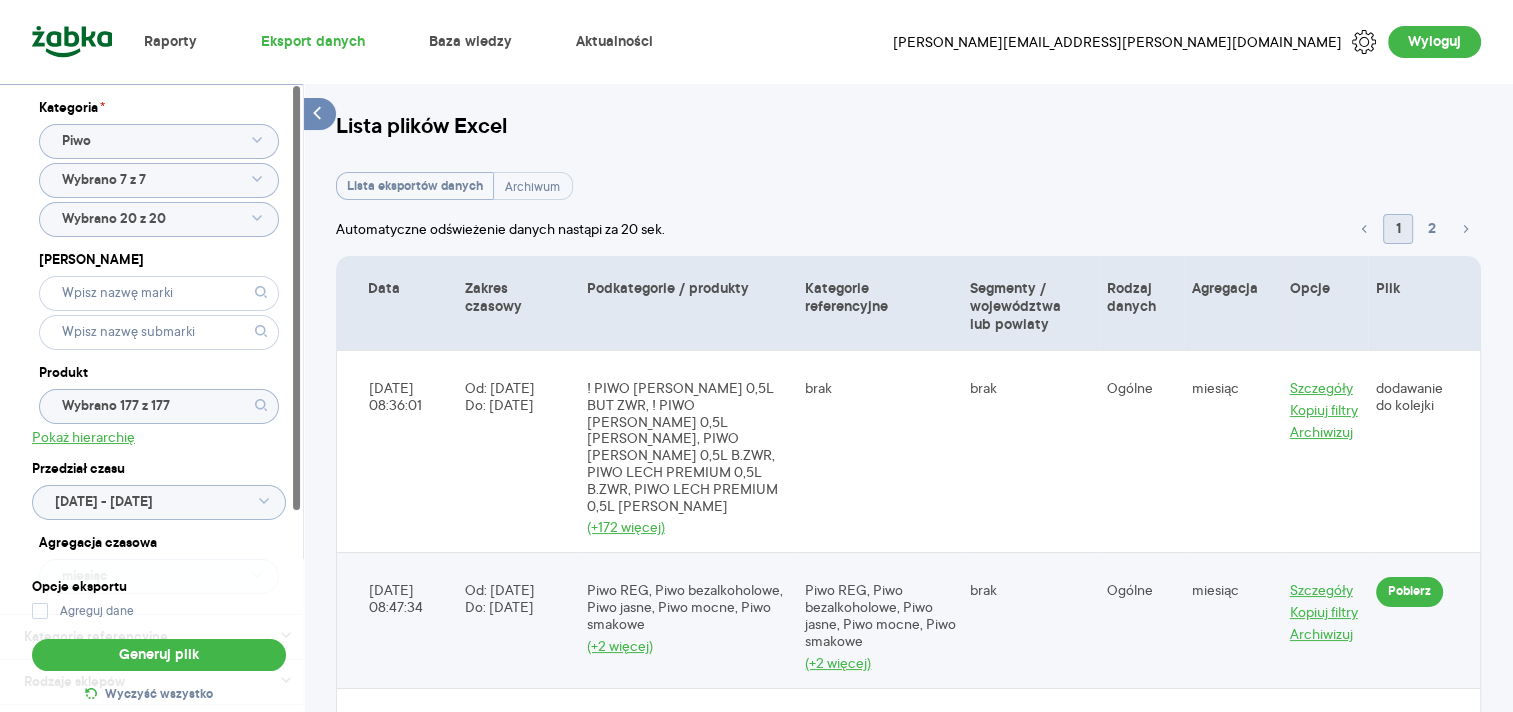 click on "Wybrano 177 z 177" 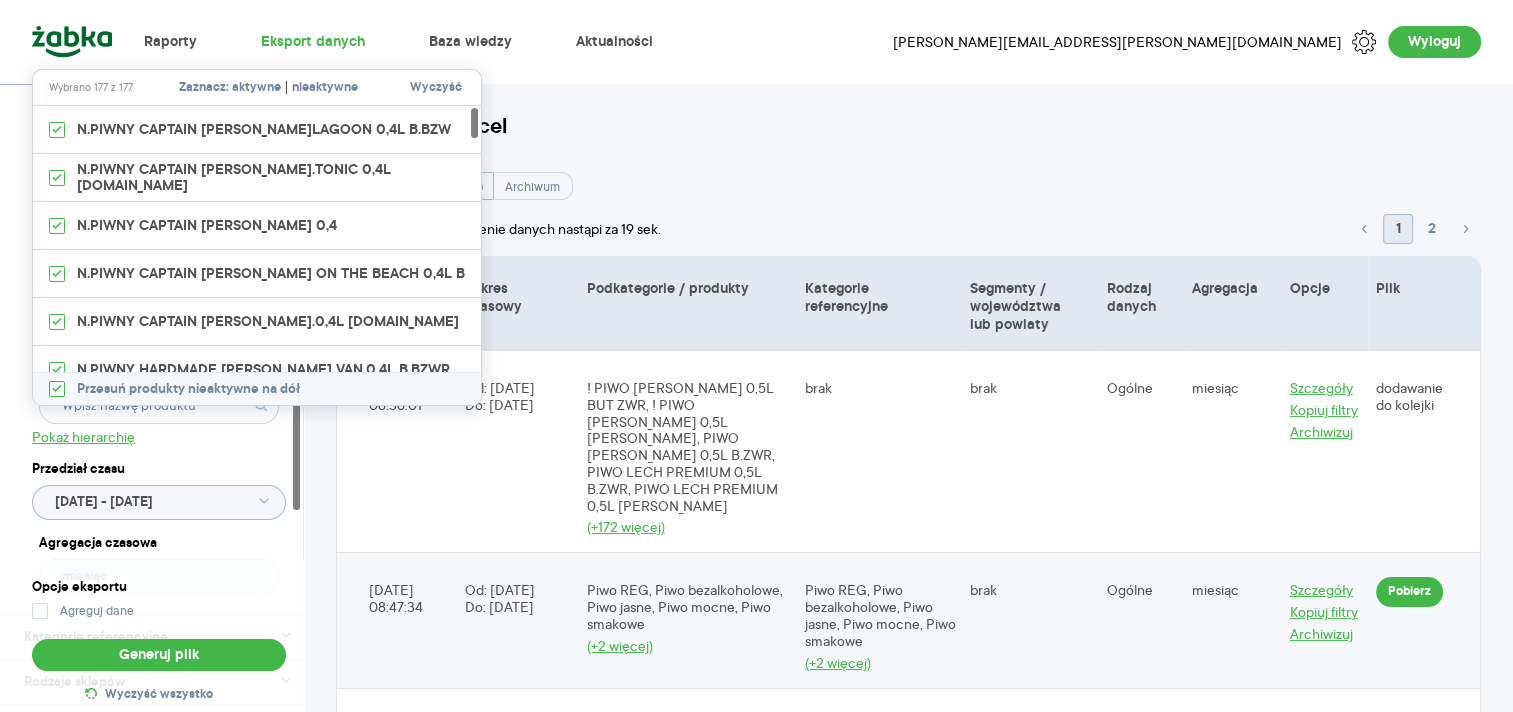 click on "nieaktywne" at bounding box center [325, 88] 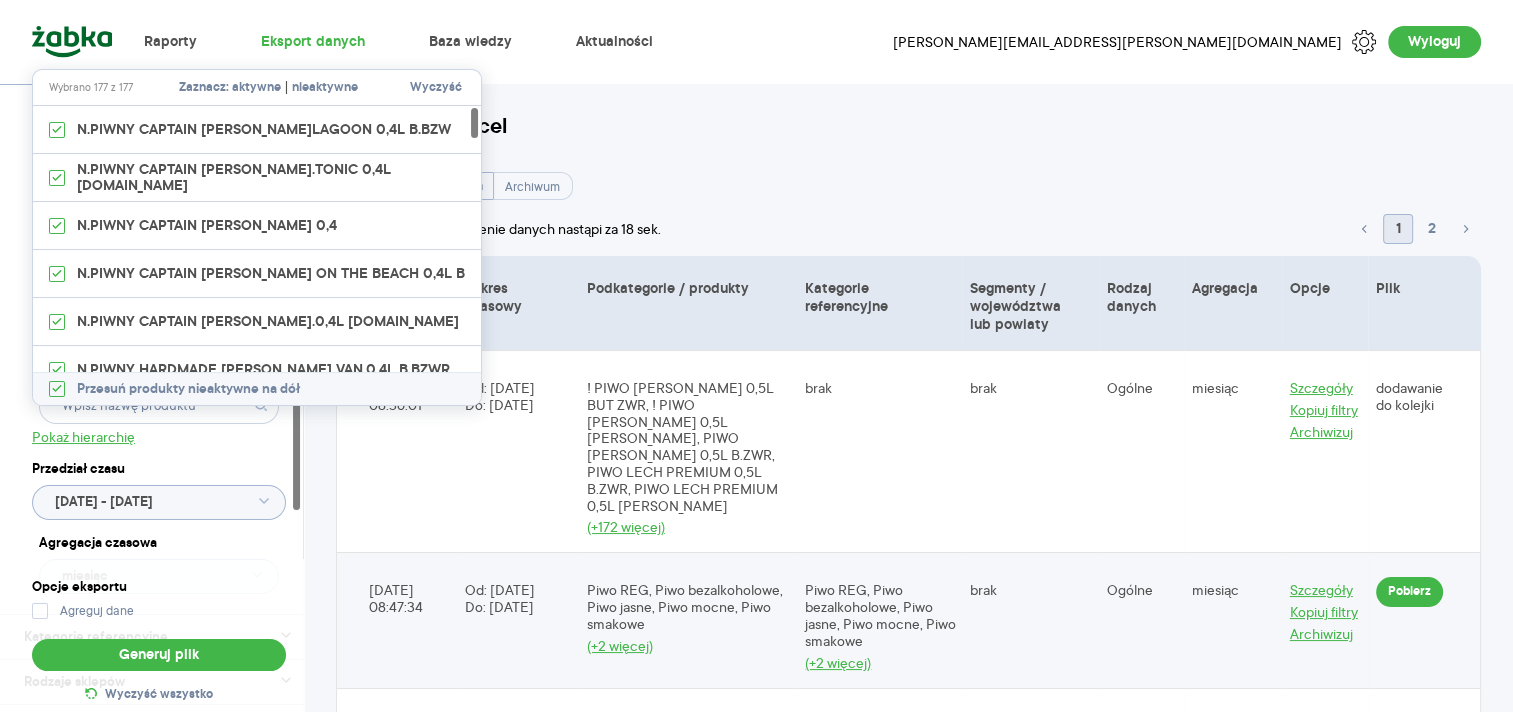 click on "Wyczyść" at bounding box center [436, 88] 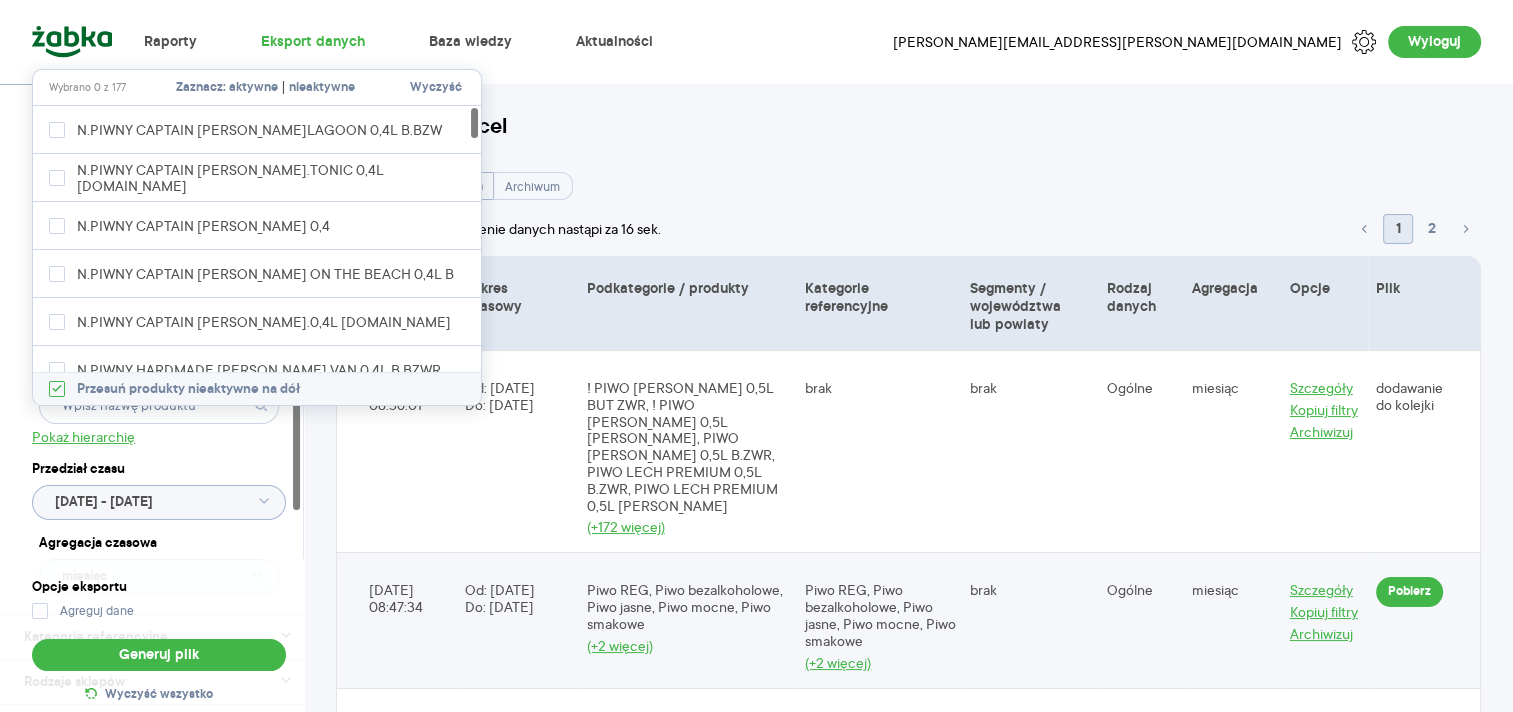 click on "Kategoria * Piwo Wybrano 7 z 7 Wybrano 20 z 20 Marka Produkt Pokaż hierarchię Przedział czasu 2025.06.01 - 2025.06.30 Agregacja czasowa miesiąc" at bounding box center (159, 349) 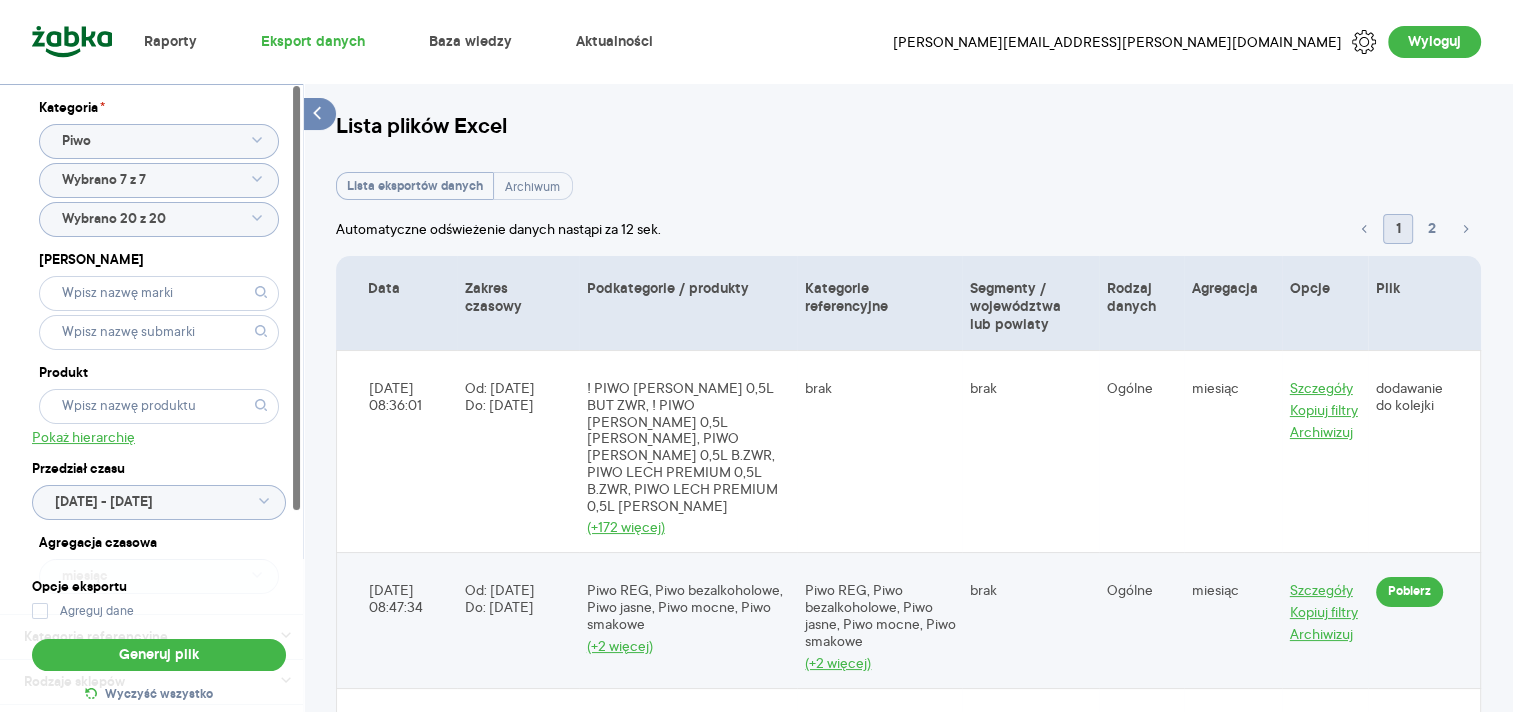 click on "Wybrano 7 z 7" 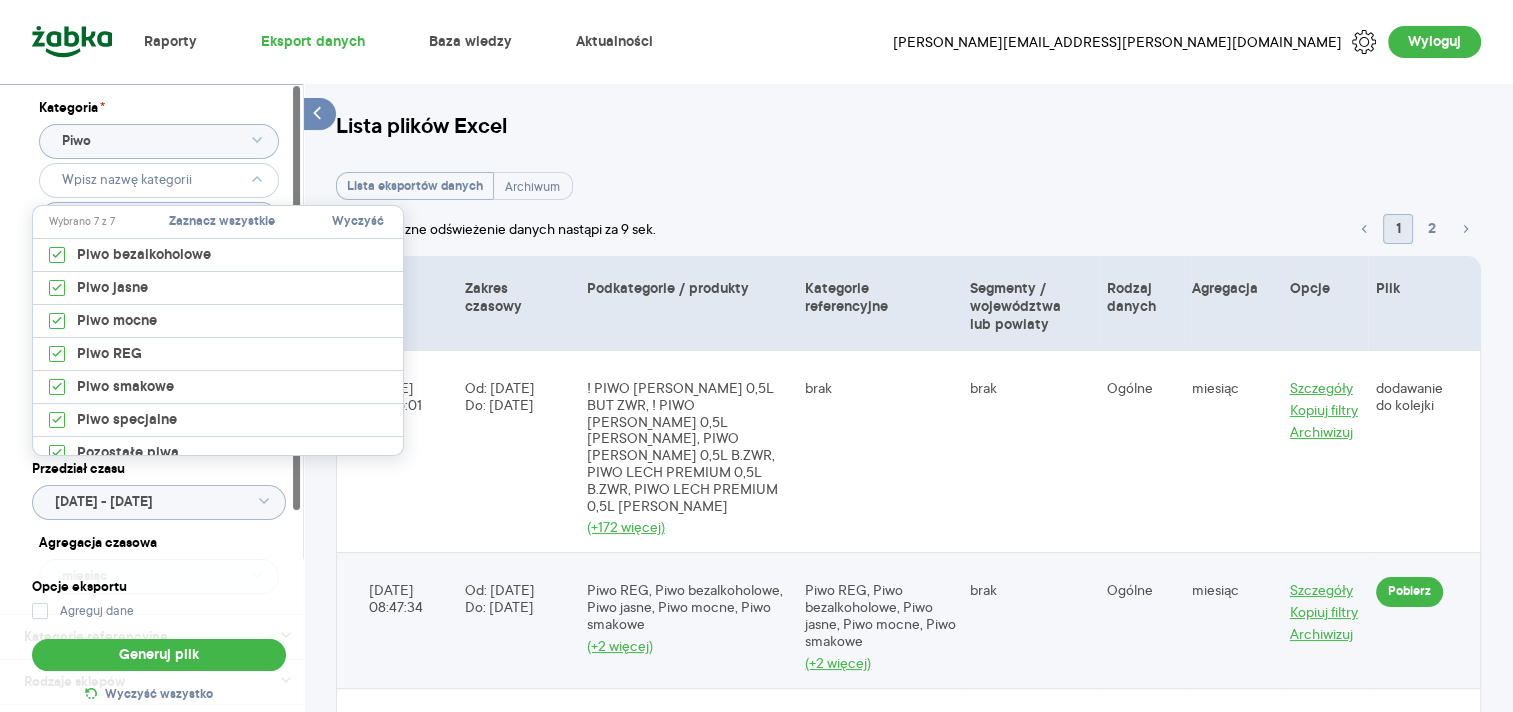 click on "Kategoria * Piwo Wybrano 20 z 20 Marka Produkt Pokaż hierarchię Przedział czasu 2025.06.01 - 2025.06.30 Agregacja czasowa miesiąc" at bounding box center (159, 349) 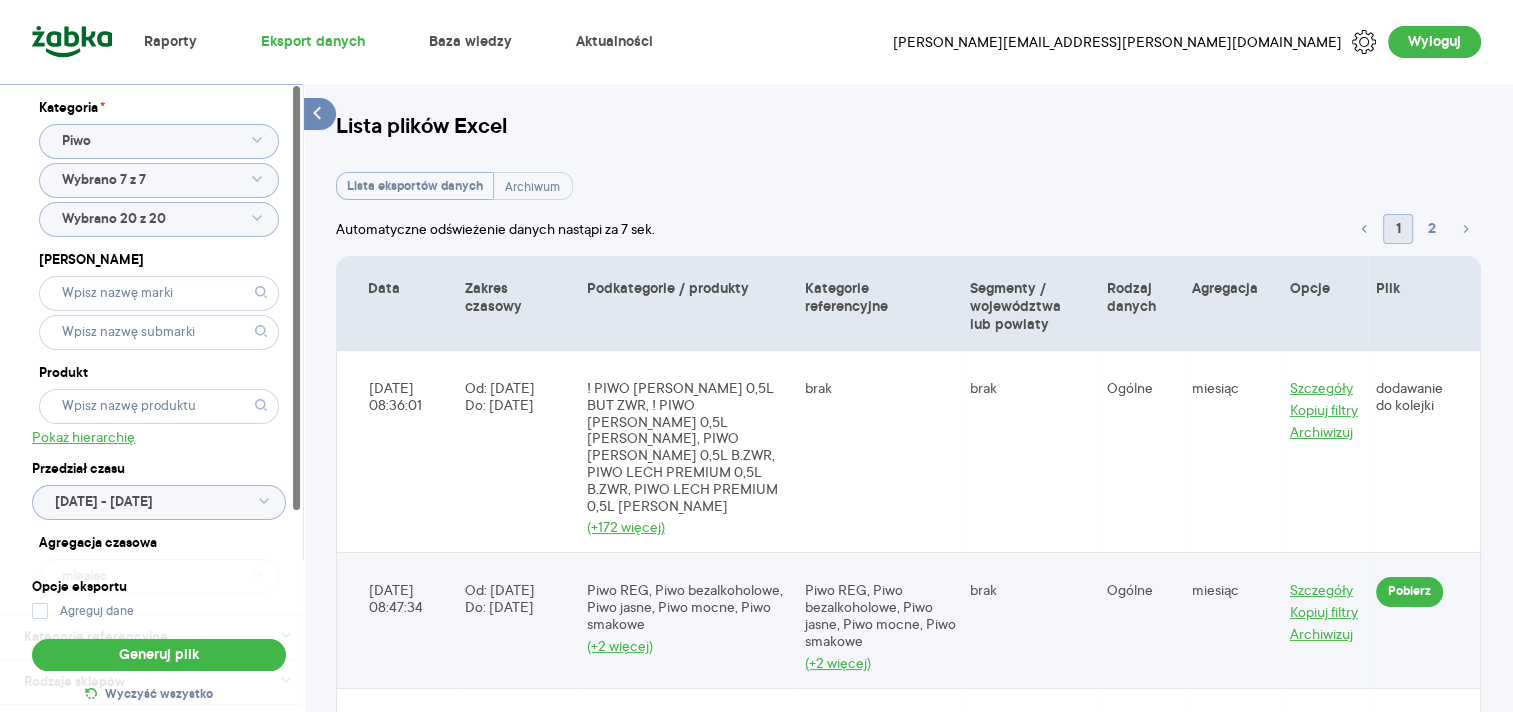 click on "Wybrano 20 z 20" 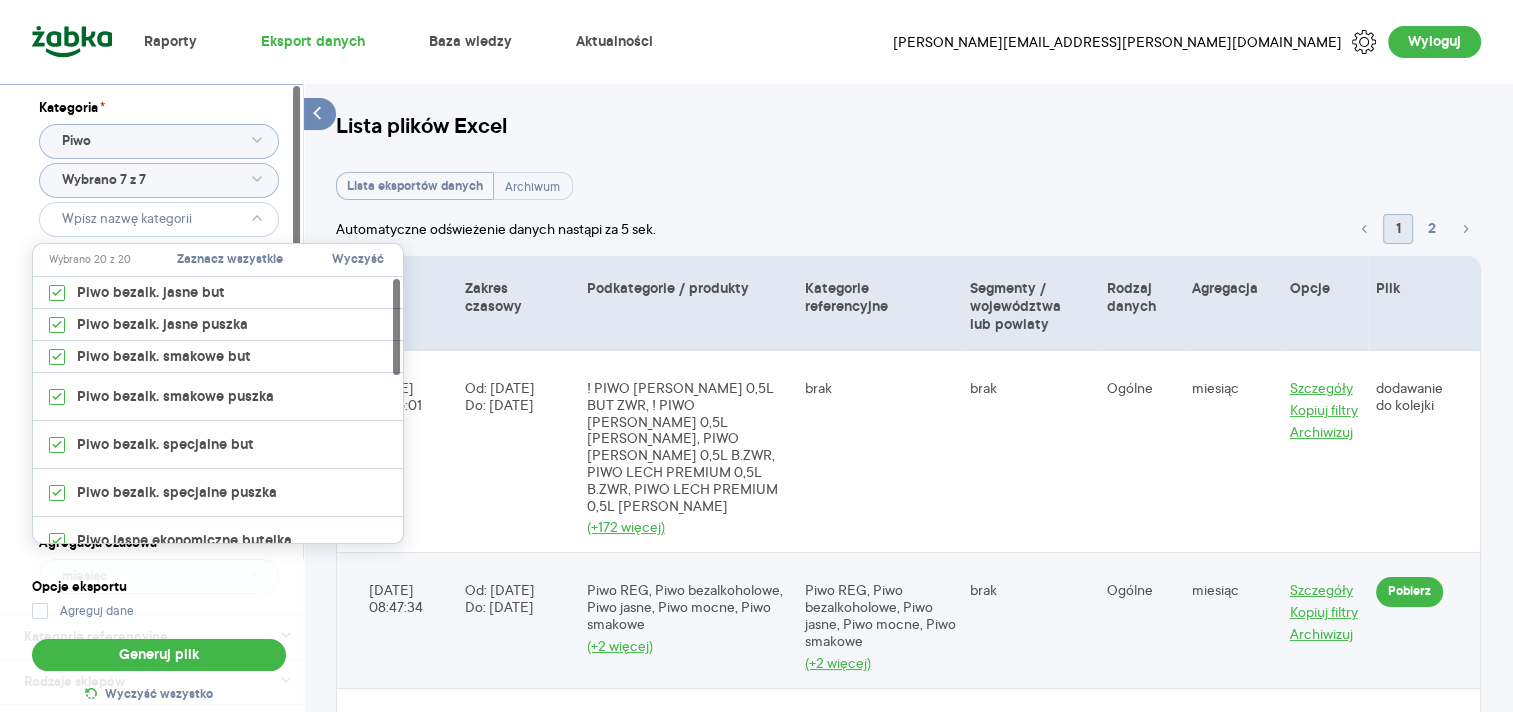 click on "Wyczyść" at bounding box center (358, 260) 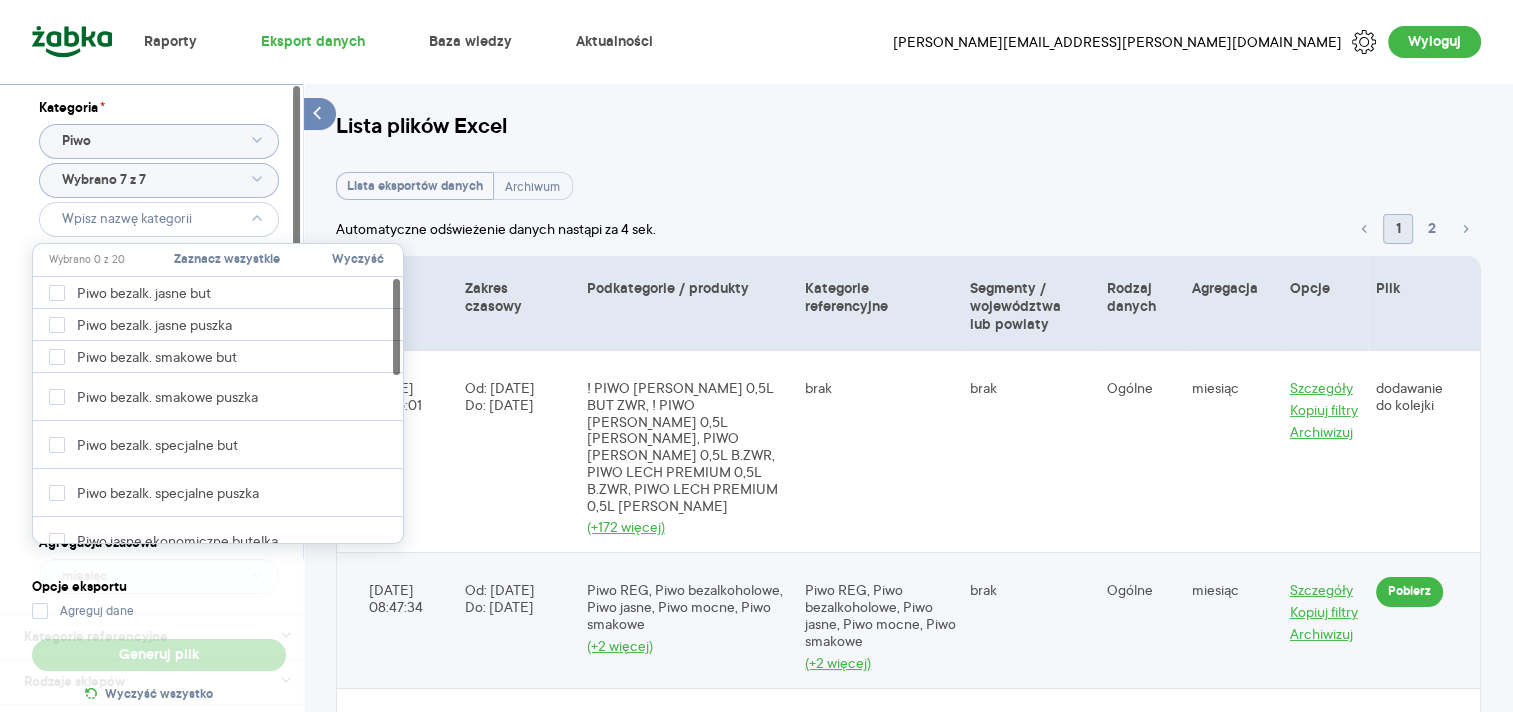 click on "Kategoria * Piwo Wybrano 7 z 7 Marka Produkt Pokaż hierarchię Przedział czasu 2025.06.01 - 2025.06.30 Agregacja czasowa miesiąc" at bounding box center [159, 349] 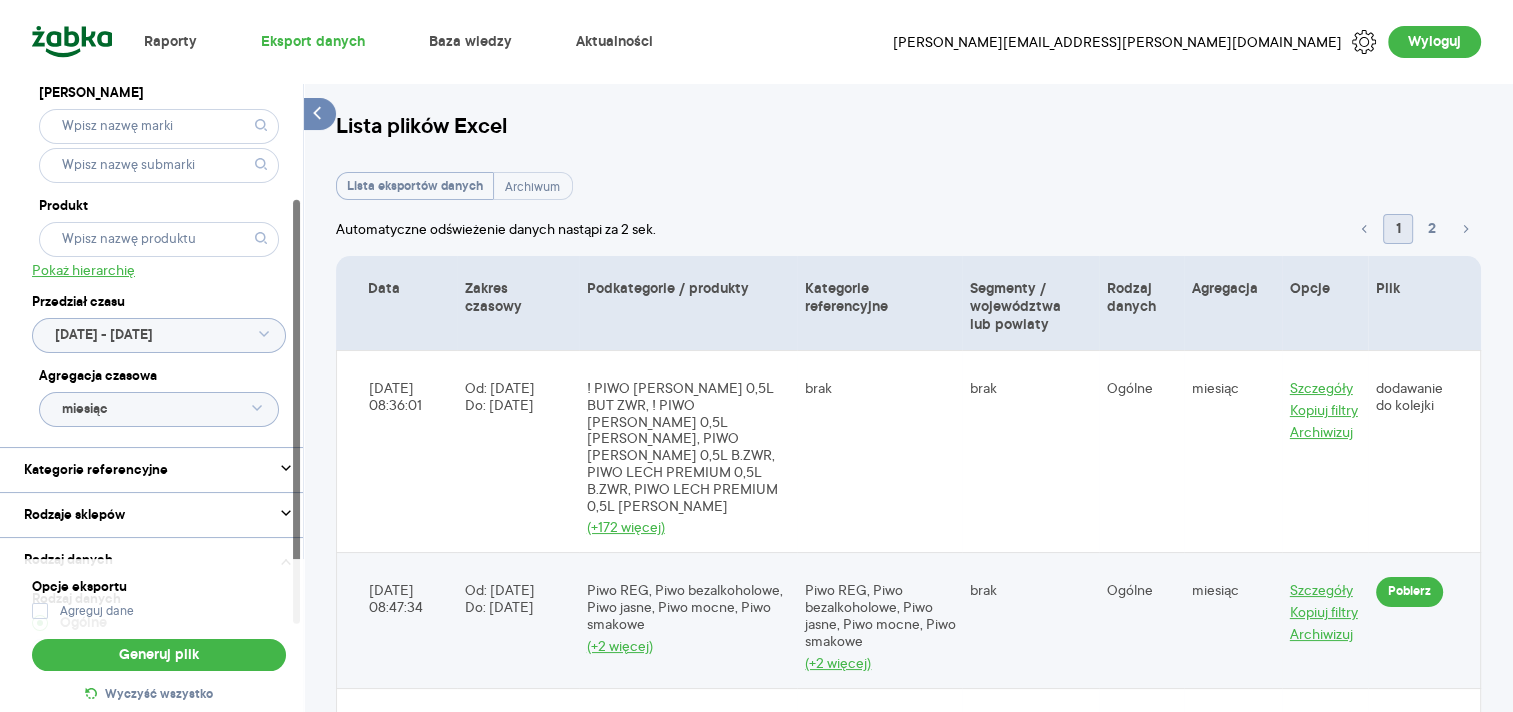 scroll, scrollTop: 168, scrollLeft: 0, axis: vertical 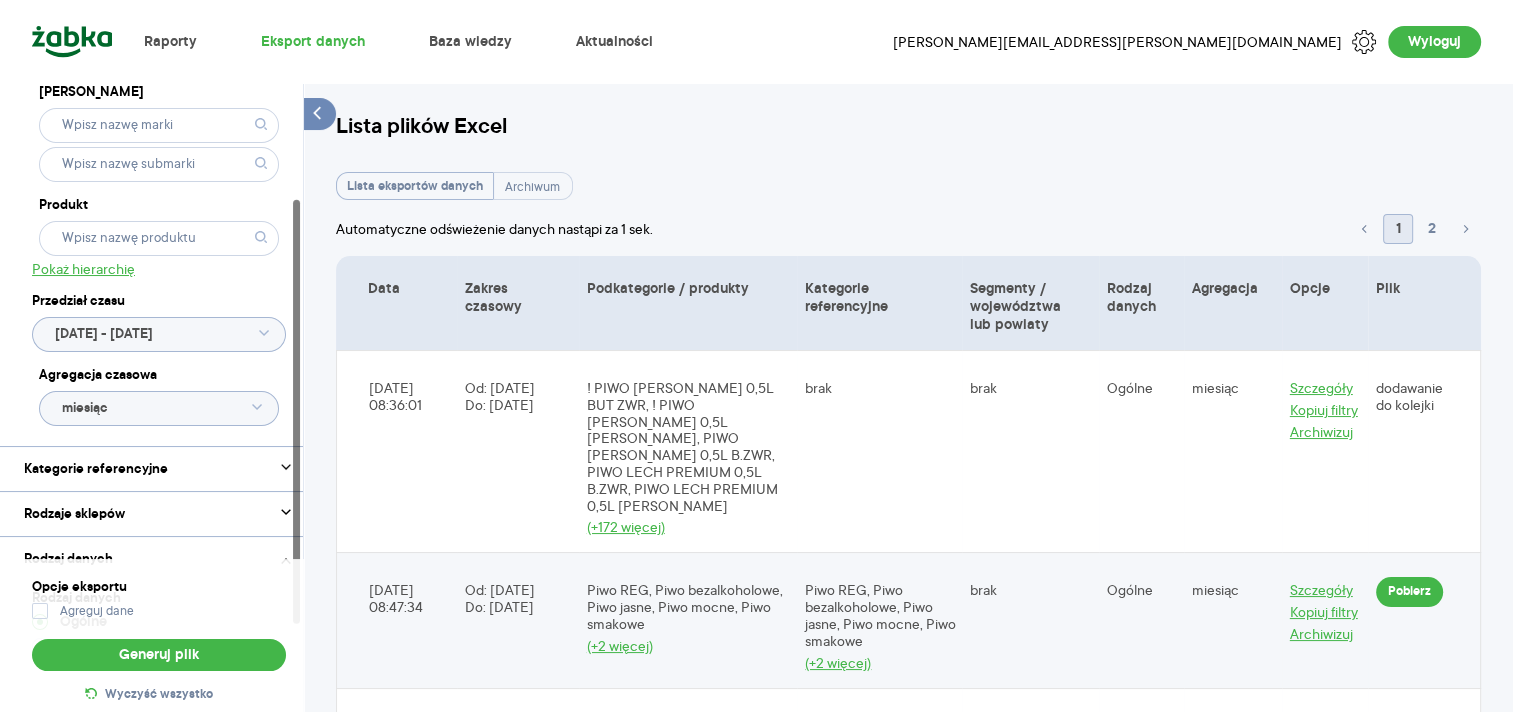 click on "Kategorie referencyjne" at bounding box center [159, 469] 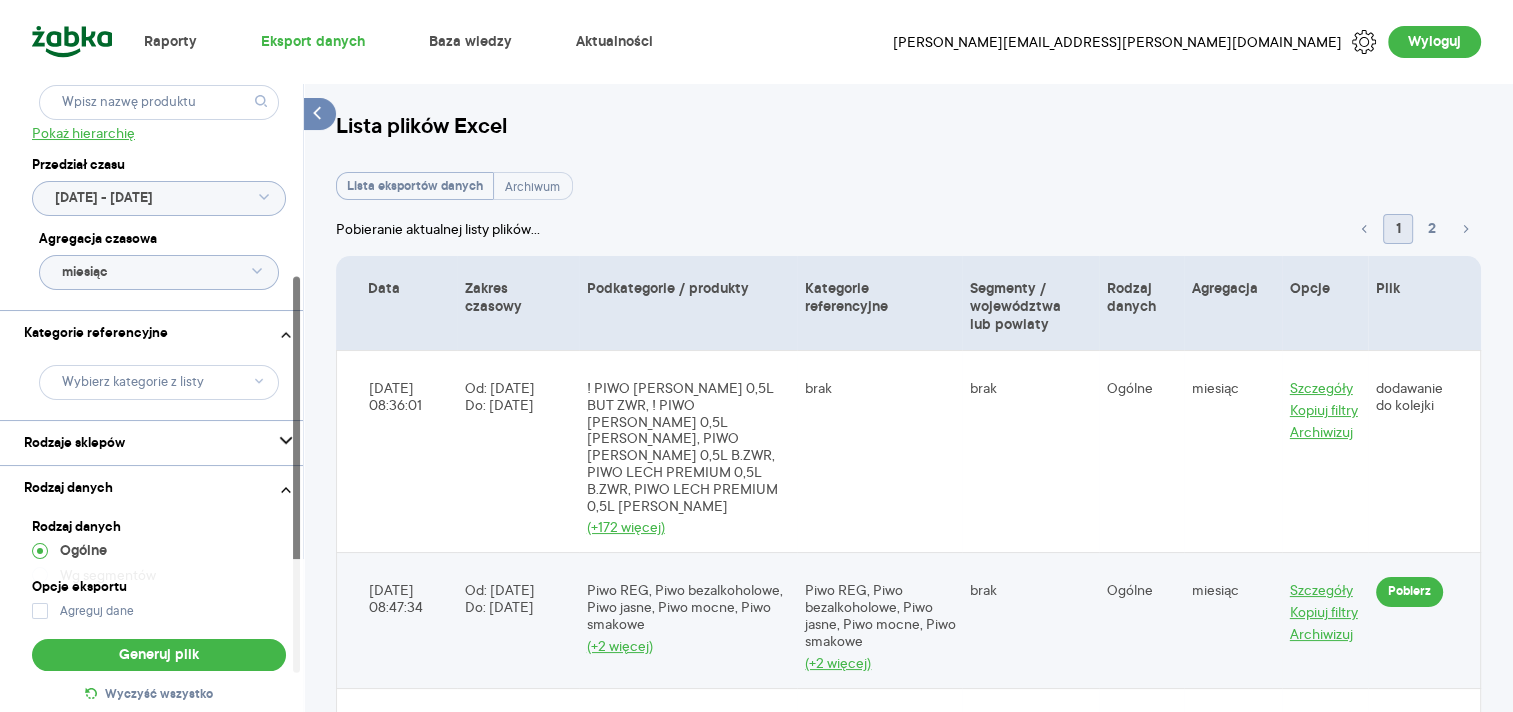 scroll, scrollTop: 304, scrollLeft: 0, axis: vertical 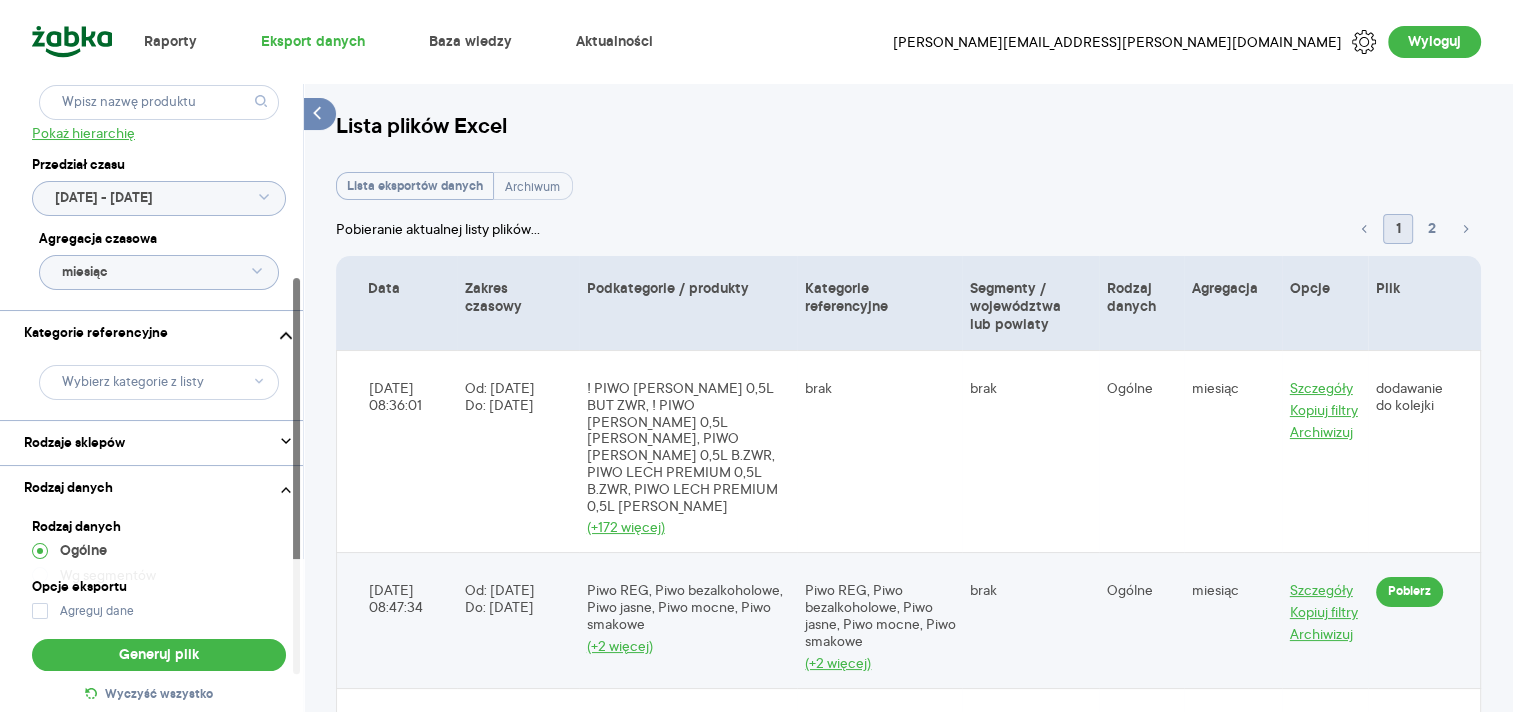 click 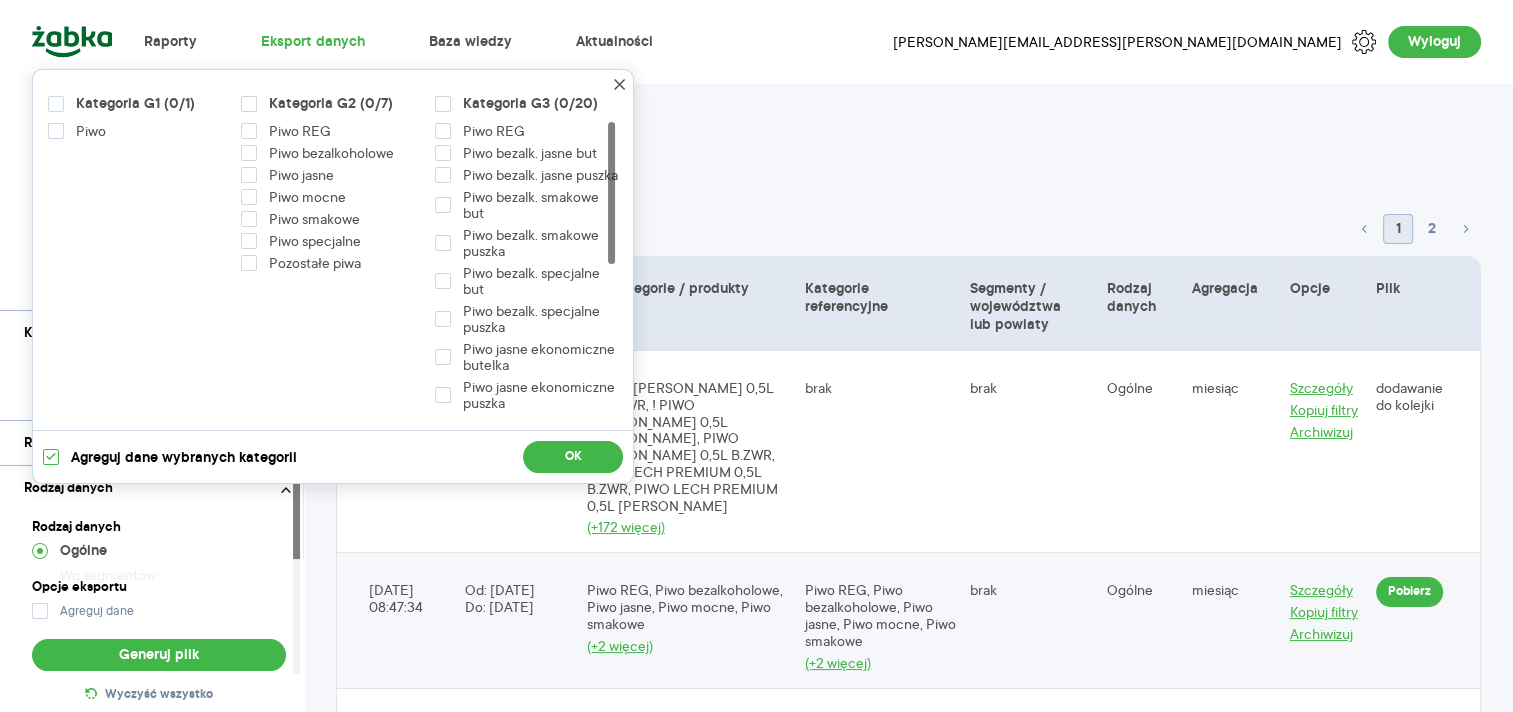 click on "Kategoria G2 (0/7)" at bounding box center (331, 104) 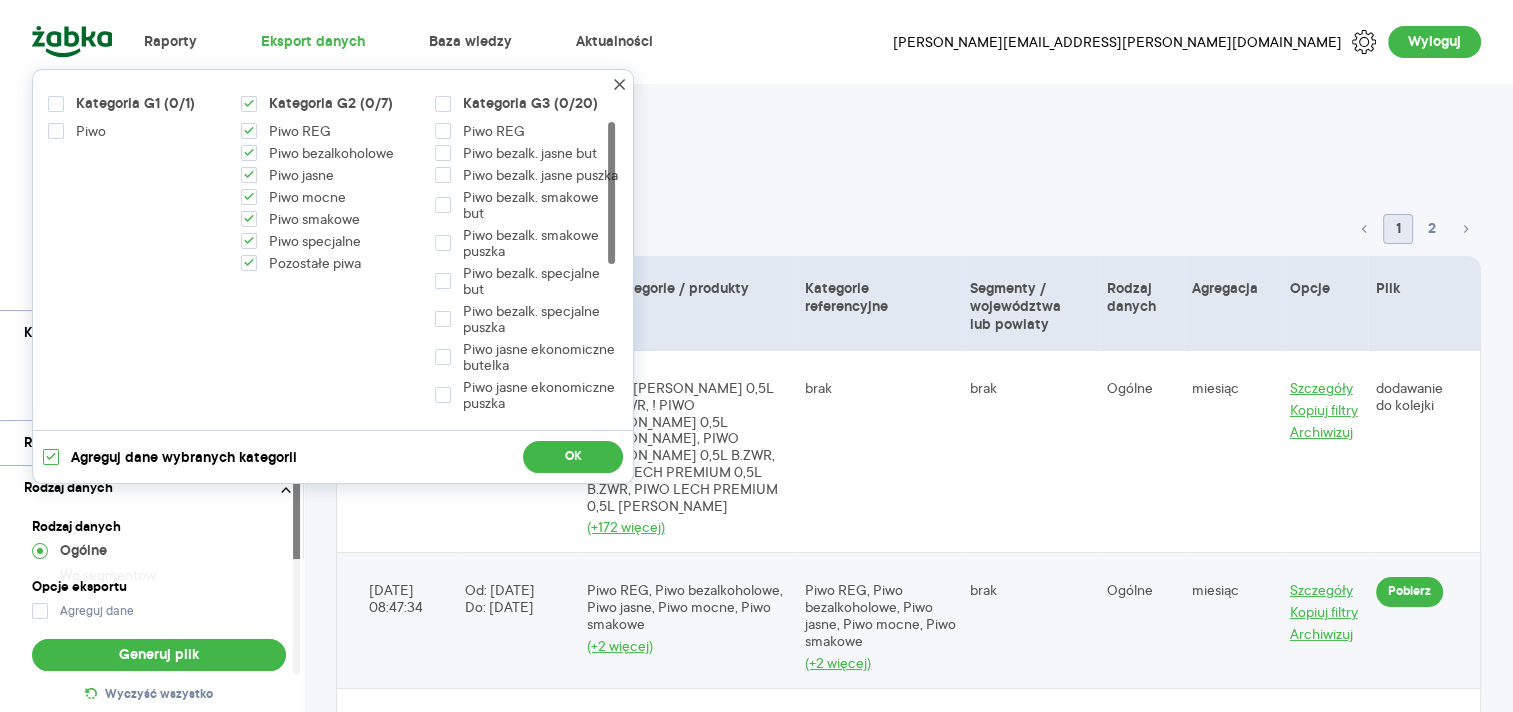 checkbox on "true" 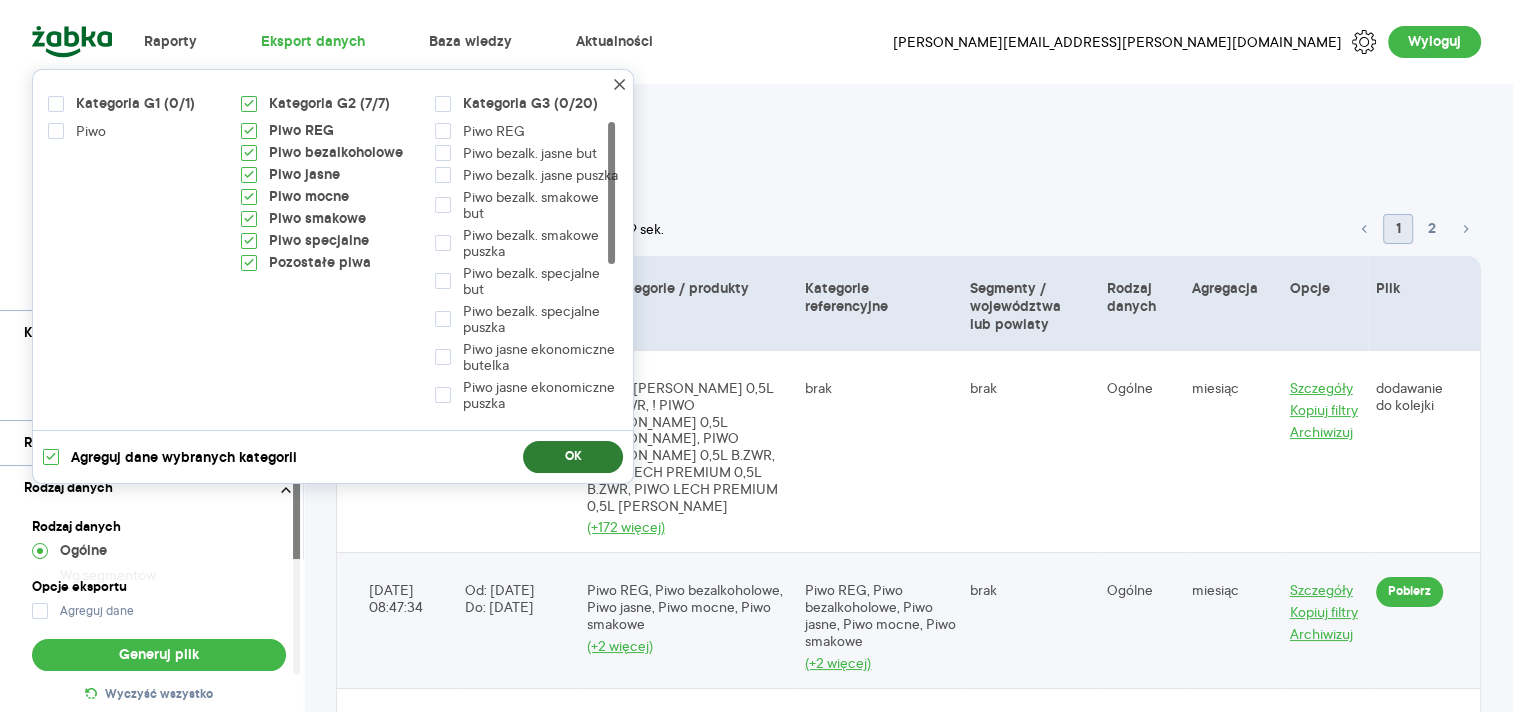 click on "OK" at bounding box center [573, 457] 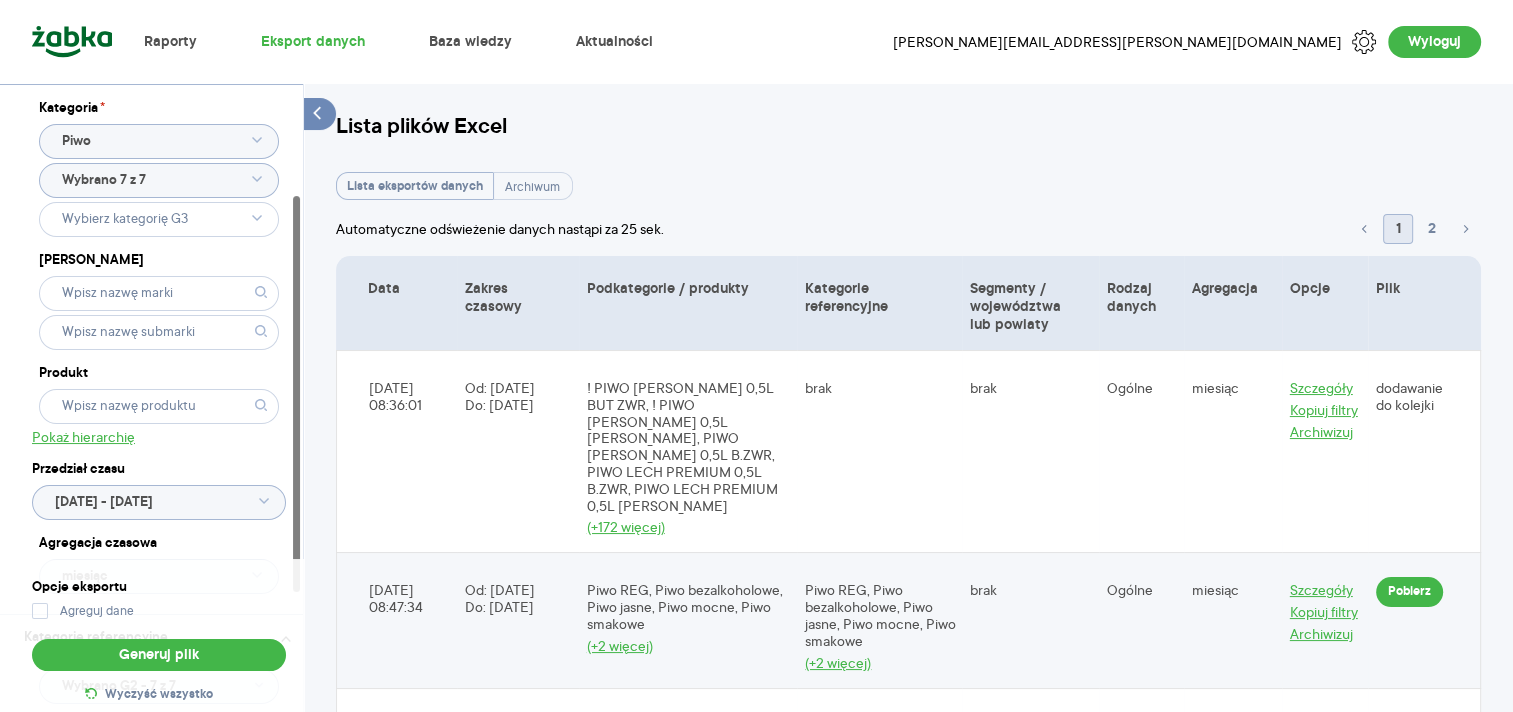 scroll, scrollTop: 364, scrollLeft: 0, axis: vertical 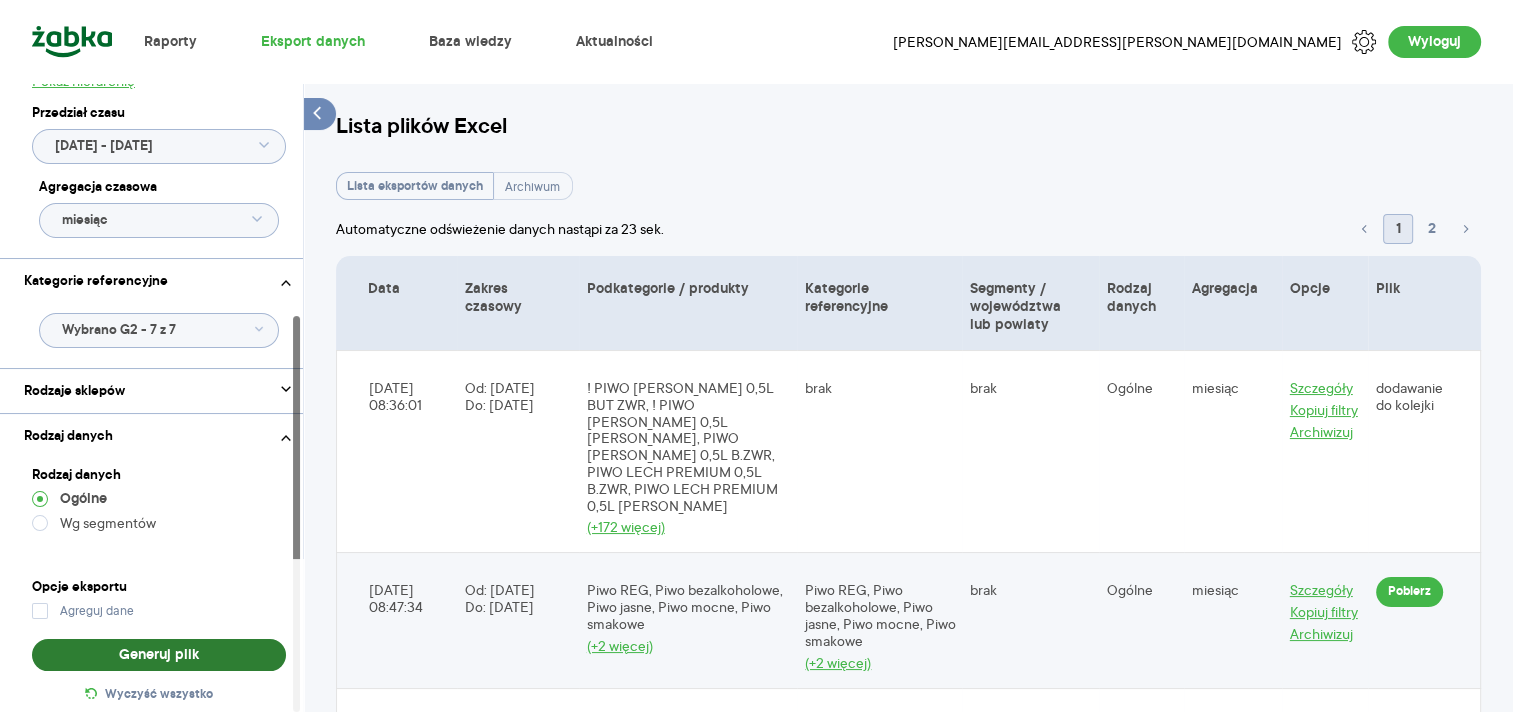 click on "Generuj plik" at bounding box center [159, 655] 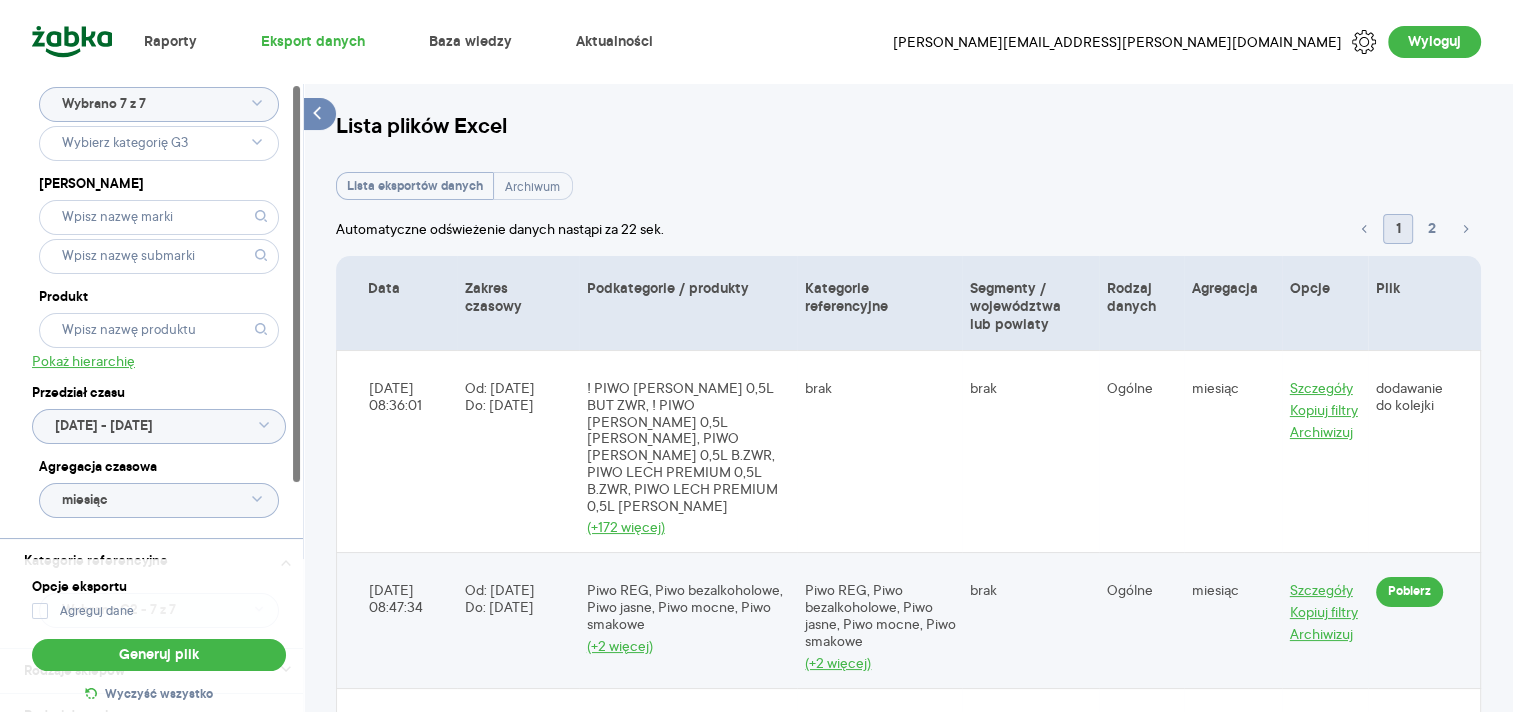 scroll, scrollTop: 0, scrollLeft: 0, axis: both 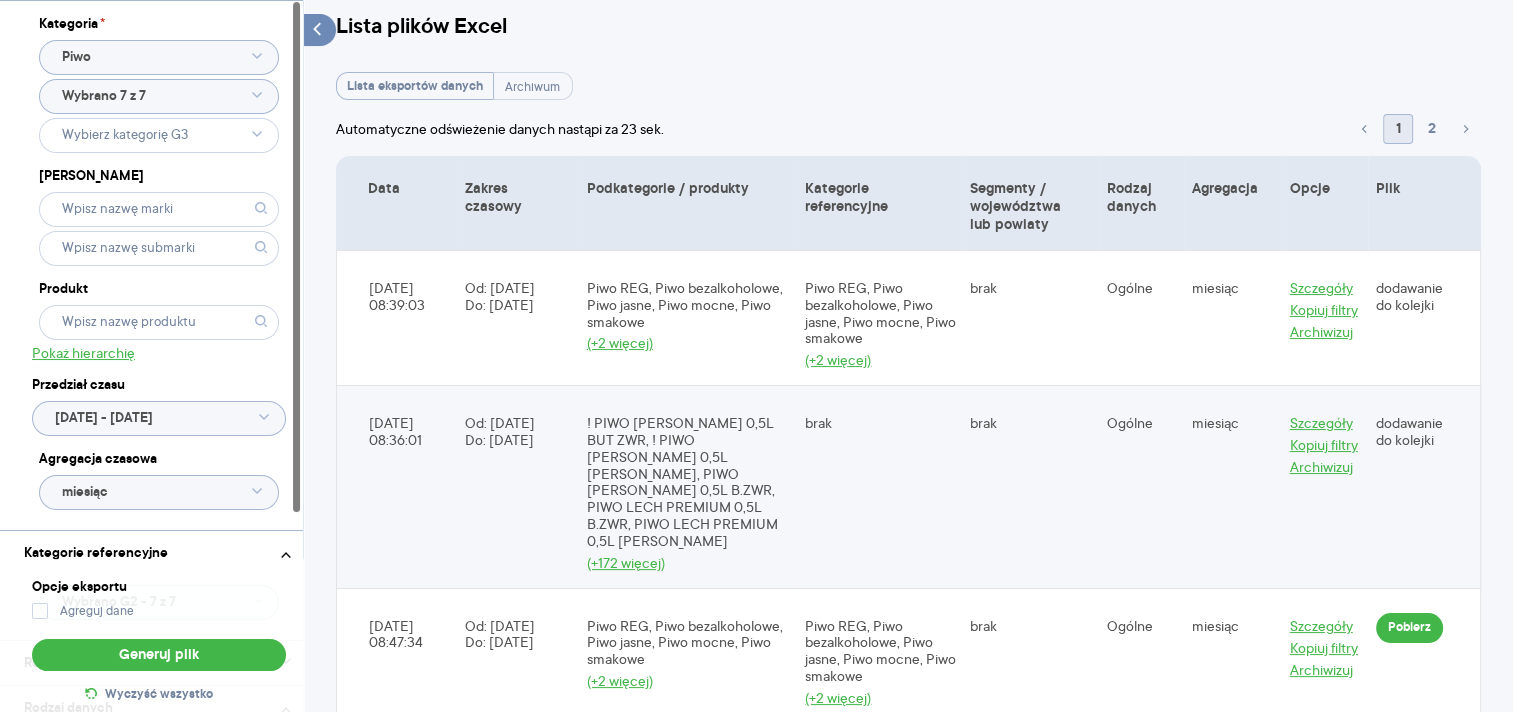 click on "Kategoria * Piwo Wybrano 7 z 7 Marka Produkt Pokaż hierarchię Przedział czasu 2025.06.01 - 2025.06.30 Agregacja czasowa miesiąc Kategorie referencyjne Wybrano G2 - 7 z 7 Rodzaje sklepów Rodzaj danych Rodzaj danych Ogólne Wg segmentów Opcje eksportu Agreguj dane Generuj plik Wyczyść wszystko Lista plików Excel Lista eksportów danych Archiwum Automatyczne odświeżenie danych nastąpi za 23 sek. 1 2 Data Zakres czasowy Podkategorie / produkty Kategorie referencyjne Segmenty / województwa lub powiaty Rodzaj danych Agregacja Opcje Plik 2025-07-01
08:39:03 Od: 2025-06-01
Do: 2025-06-30 Piwo REG, Piwo bezalkoholowe, Piwo jasne, Piwo mocne, Piwo smakowe (+2 więcej) Piwo REG, Piwo bezalkoholowe, Piwo jasne, Piwo mocne, Piwo smakowe (+2 więcej) brak Ogólne miesiąc Szczegóły Kopiuj filtry Archiwizuj dodawanie do kolejki 2025-07-01
08:36:01 Od: 2025-06-01
Do: 2025-06-30 (+172 więcej) brak brak Ogólne miesiąc Szczegóły Kopiuj filtry Archiwizuj dodawanie do kolejki 2025-06-02
08:47:34 (+2 więcej)" at bounding box center (908, 4870) 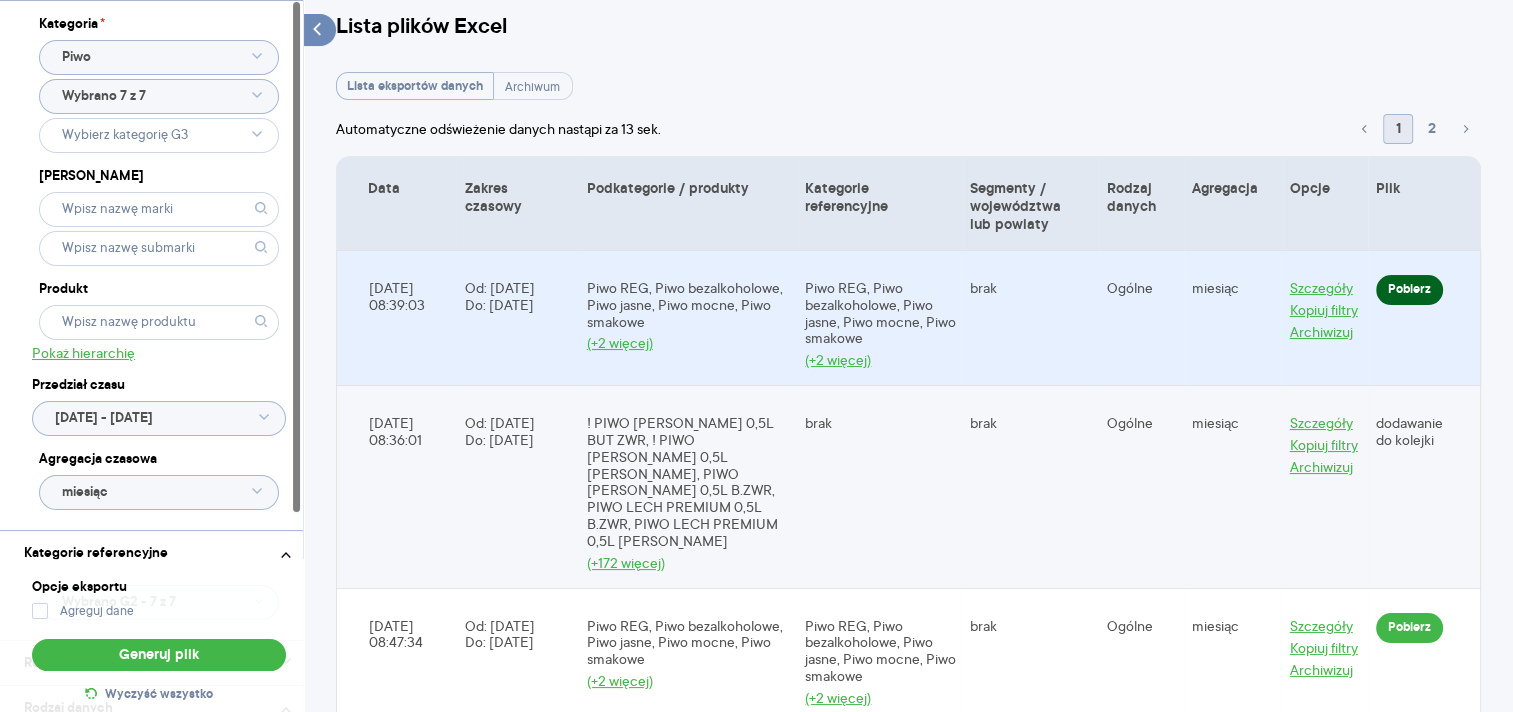 click on "Pobierz" at bounding box center (1409, 290) 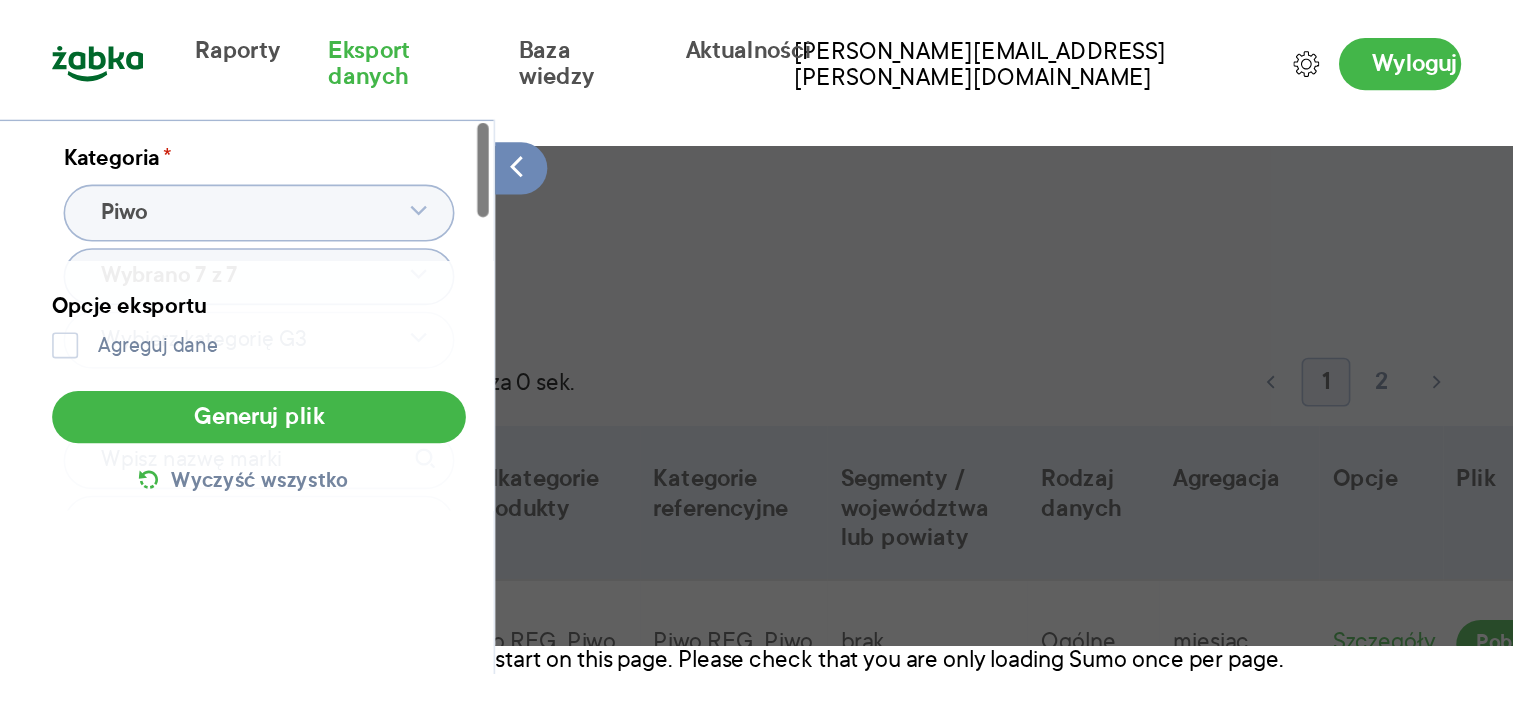 scroll, scrollTop: 33, scrollLeft: 0, axis: vertical 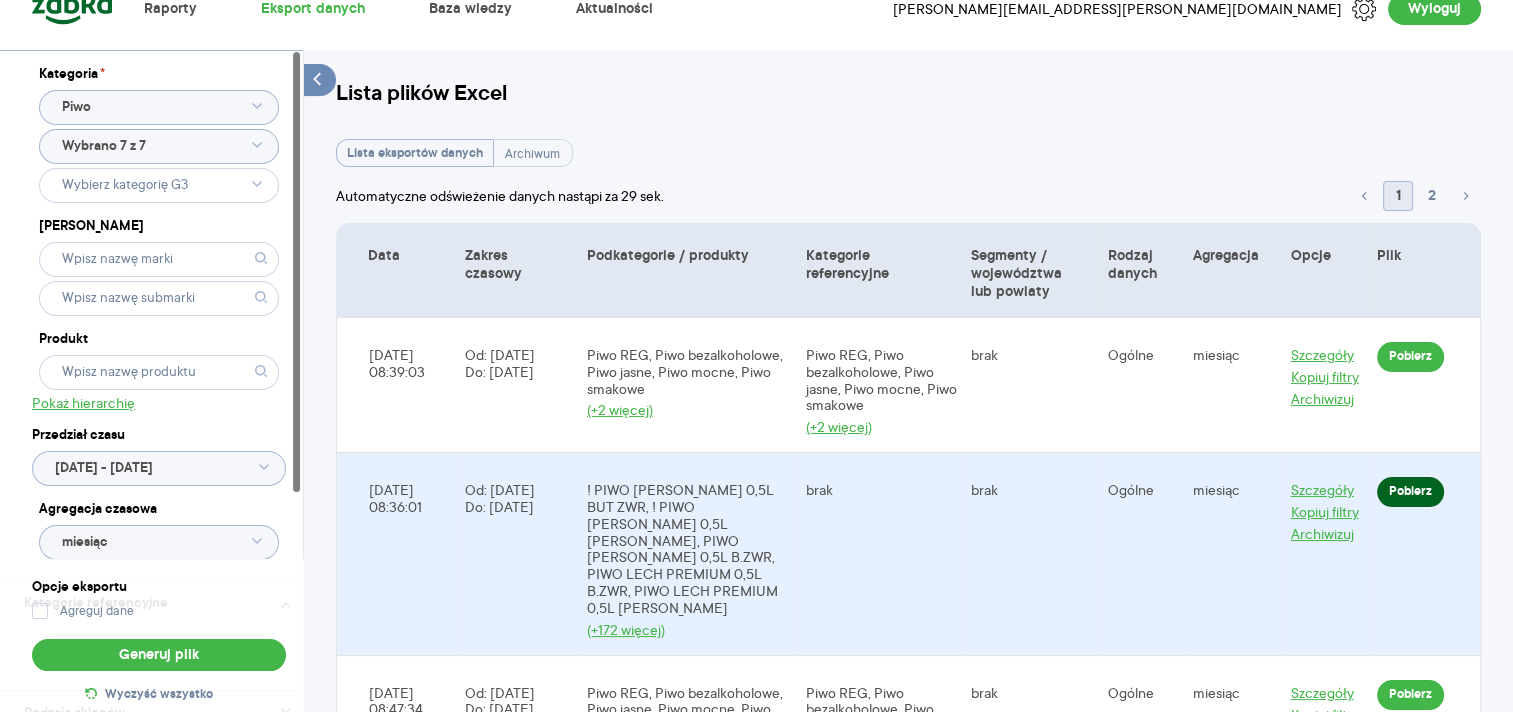 click on "Pobierz" at bounding box center [1410, 357] 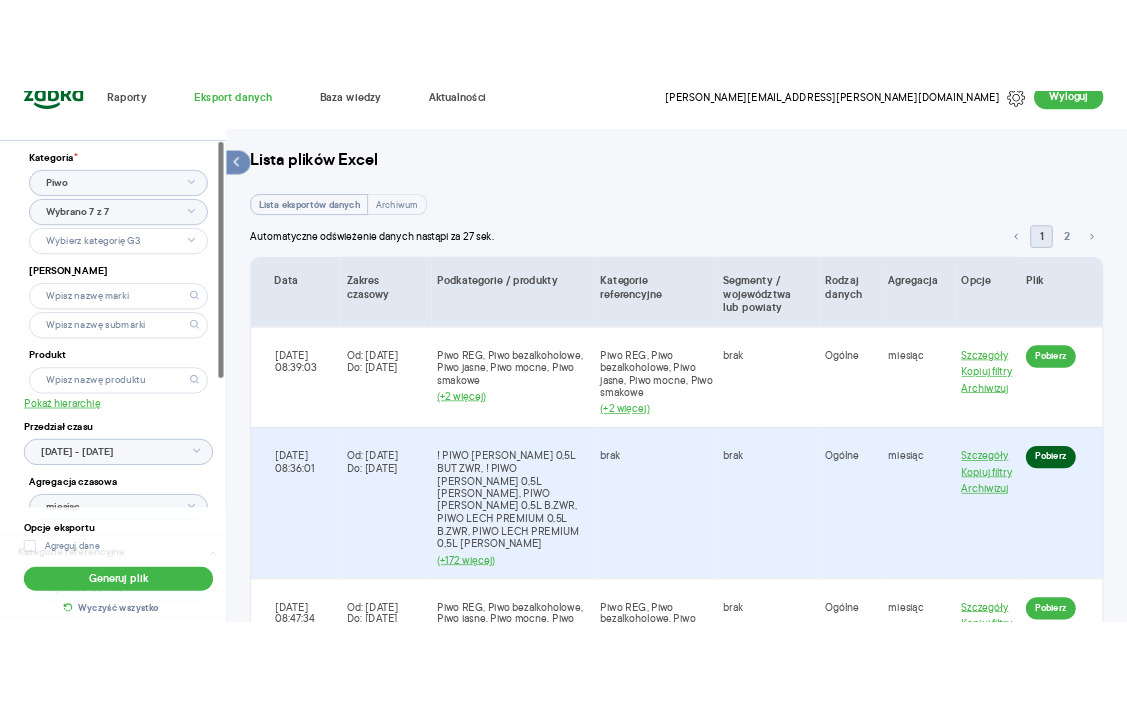 scroll, scrollTop: 17, scrollLeft: 0, axis: vertical 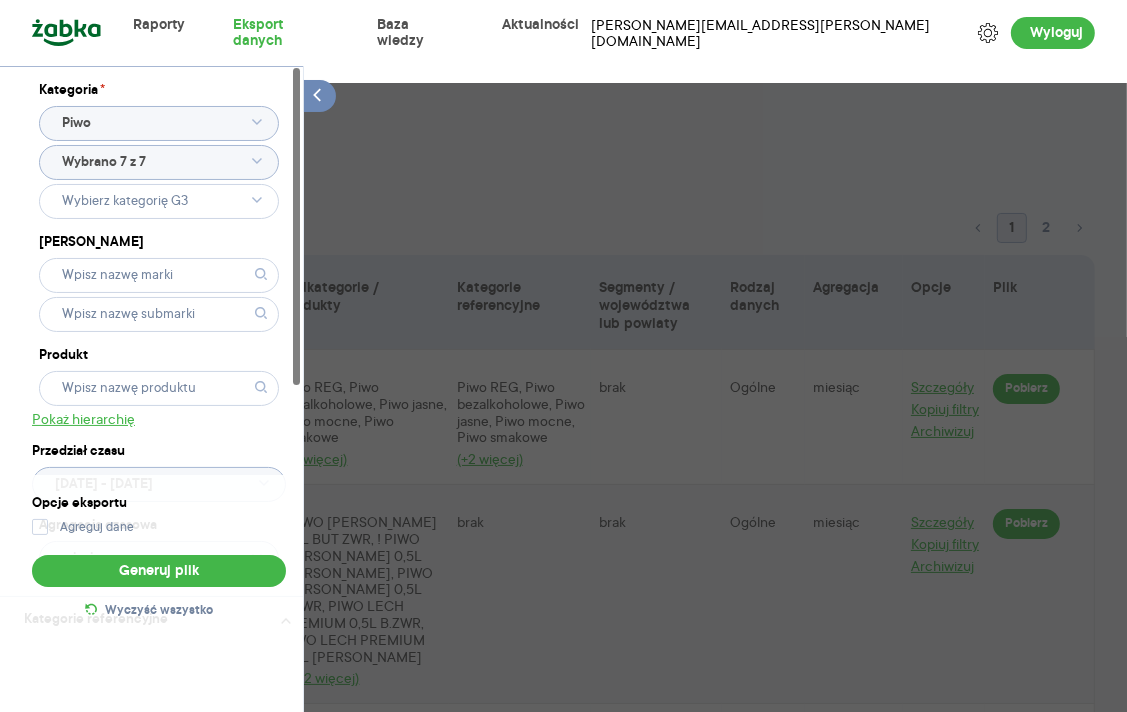 click at bounding box center (563, 397) 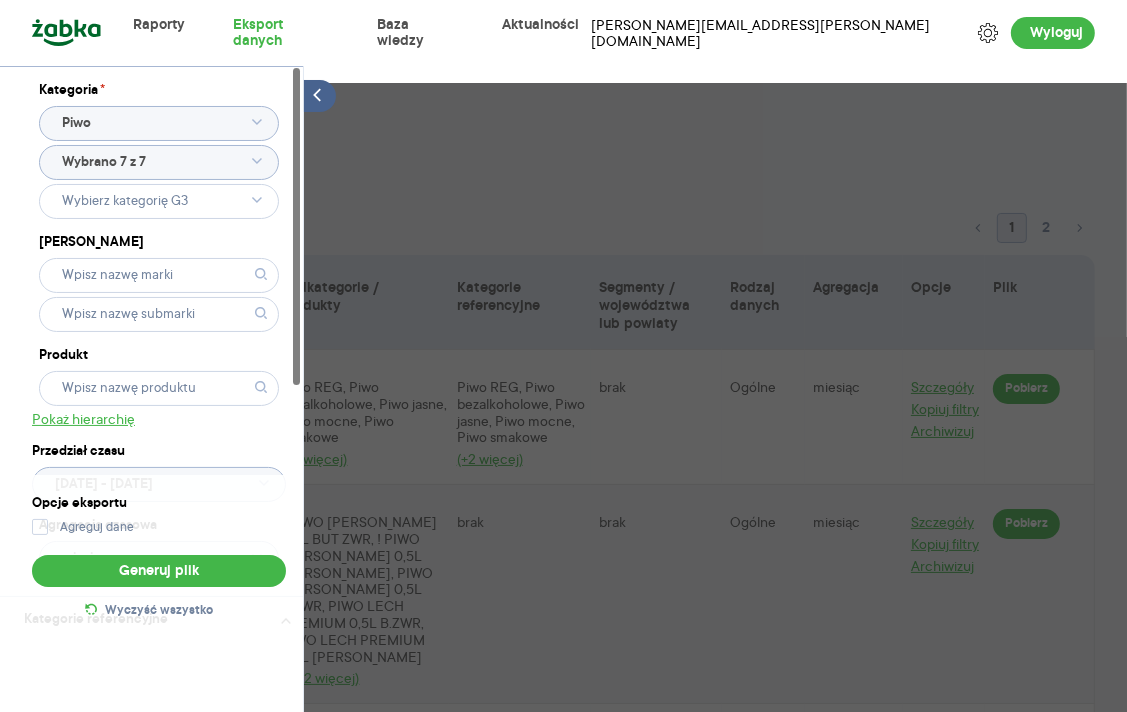 click 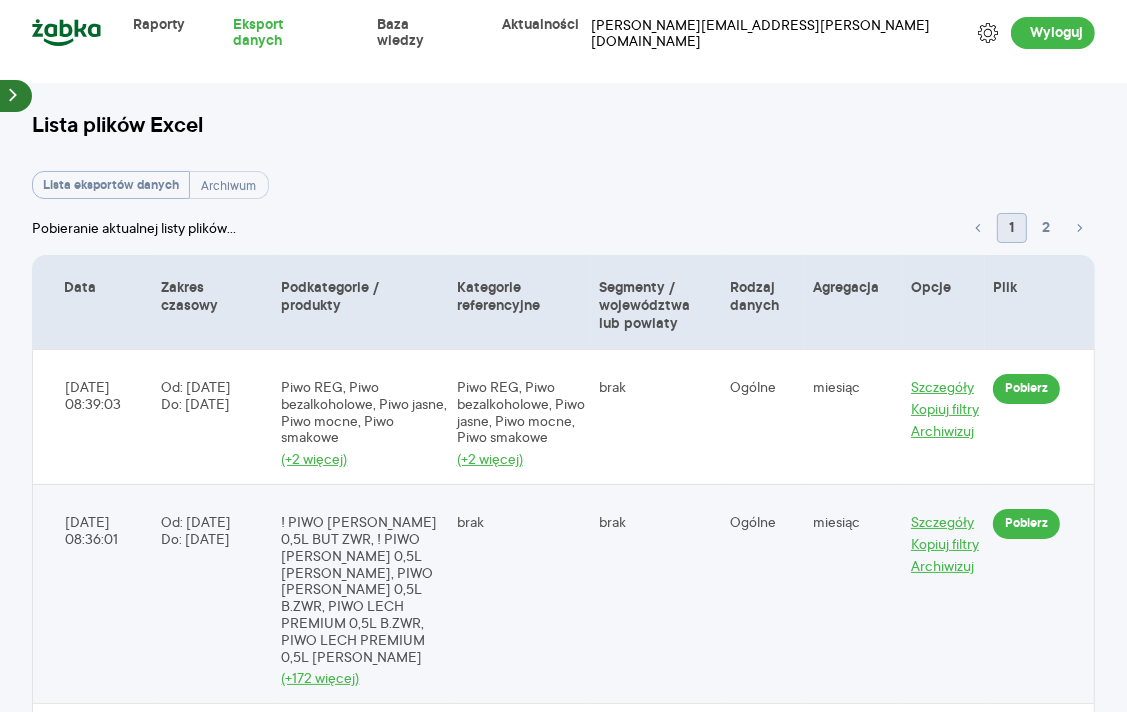 click on "Lista plików Excel Lista eksportów danych Archiwum Pobieranie aktualnej listy plików... 1 2 Data Zakres czasowy Podkategorie / produkty Kategorie referencyjne Segmenty / województwa lub powiaty Rodzaj danych Agregacja Opcje Plik 2025-07-01
08:39:03 Od: 2025-06-01
Do: 2025-06-30 Piwo REG, Piwo bezalkoholowe, Piwo jasne, Piwo mocne, Piwo smakowe (+2 więcej) Piwo REG, Piwo bezalkoholowe, Piwo jasne, Piwo mocne, Piwo smakowe (+2 więcej) brak Ogólne miesiąc Szczegóły Kopiuj filtry Archiwizuj Pobierz 2025-07-01
08:36:01 Od: 2025-06-01
Do: 2025-06-30 ! PIWO LECH MOCNY 0,5L BUT ZWR, ! PIWO LECH MOCNY 0,5L PUSZ, PIWO LECH PILS 0,5L B.ZWR, PIWO LECH PREMIUM 0,5L B.ZWR, PIWO LECH PREMIUM 0,5L PUSZ (+172 więcej) brak brak Ogólne miesiąc Szczegóły Kopiuj filtry Archiwizuj Pobierz 2025-06-02
08:47:34 Od: 2025-05-01
Do: 2025-05-31 Piwo REG, Piwo bezalkoholowe, Piwo jasne, Piwo mocne, Piwo smakowe (+2 więcej) Piwo REG, Piwo bezalkoholowe, Piwo jasne, Piwo mocne, Piwo smakowe (+2 więcej) brak Ogólne miesiąc" at bounding box center [563, 5339] 